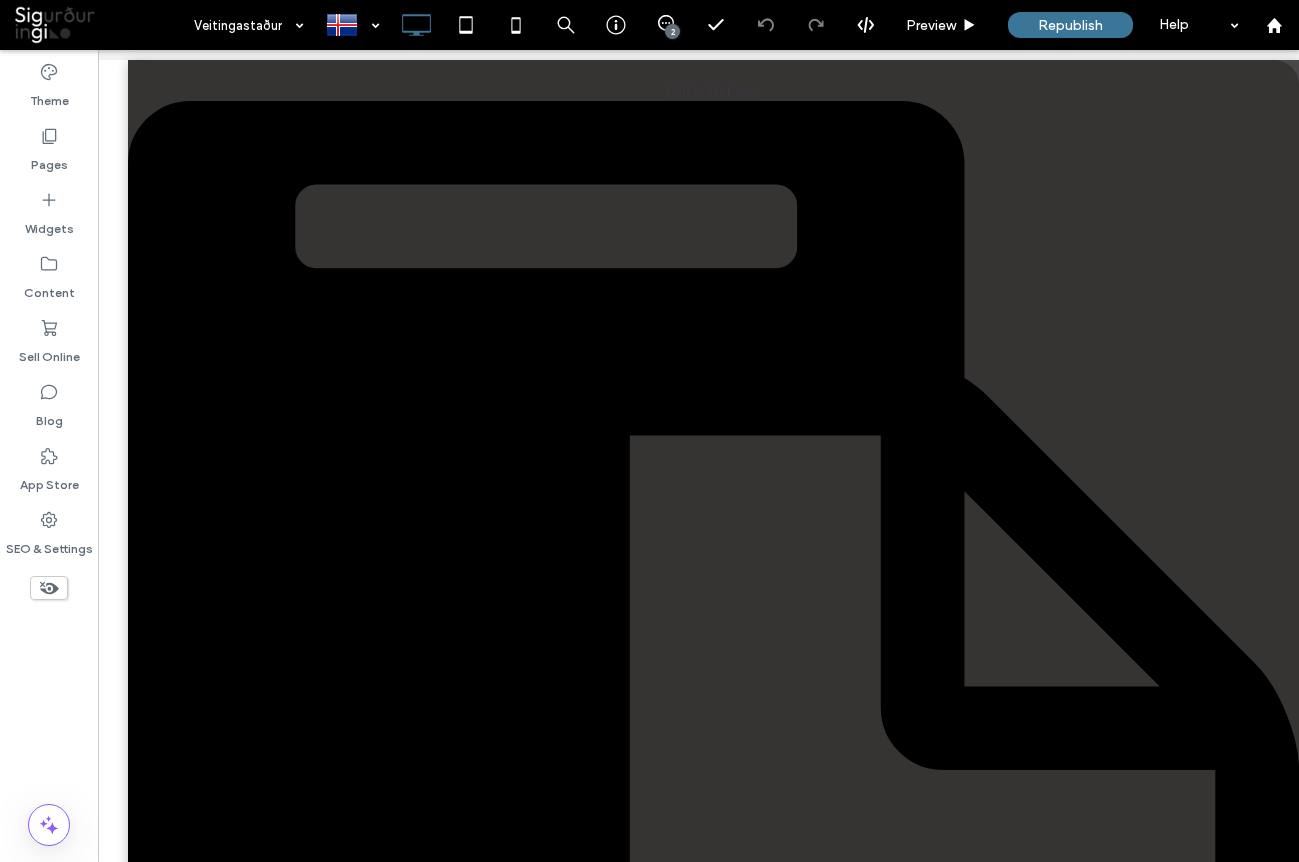 scroll, scrollTop: 0, scrollLeft: 0, axis: both 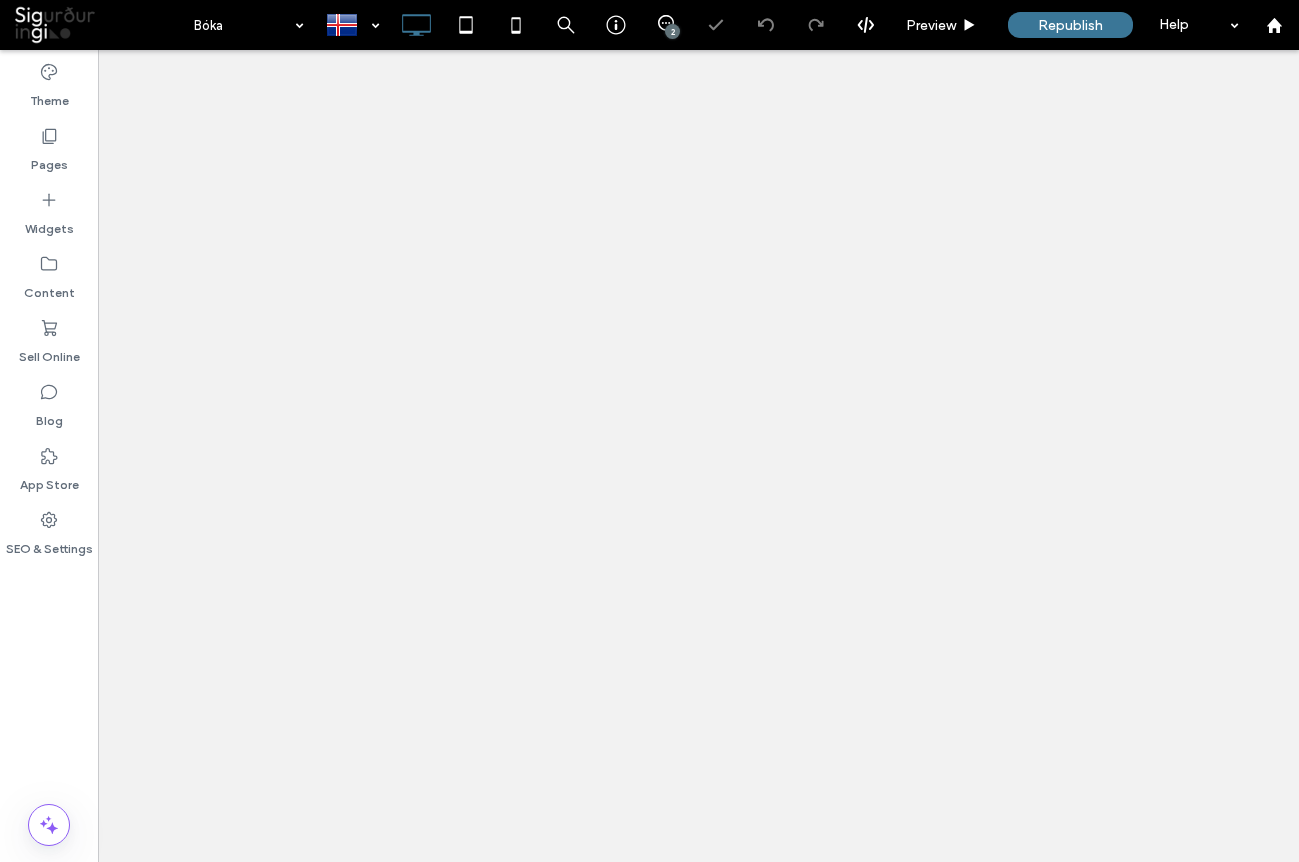 select on "*" 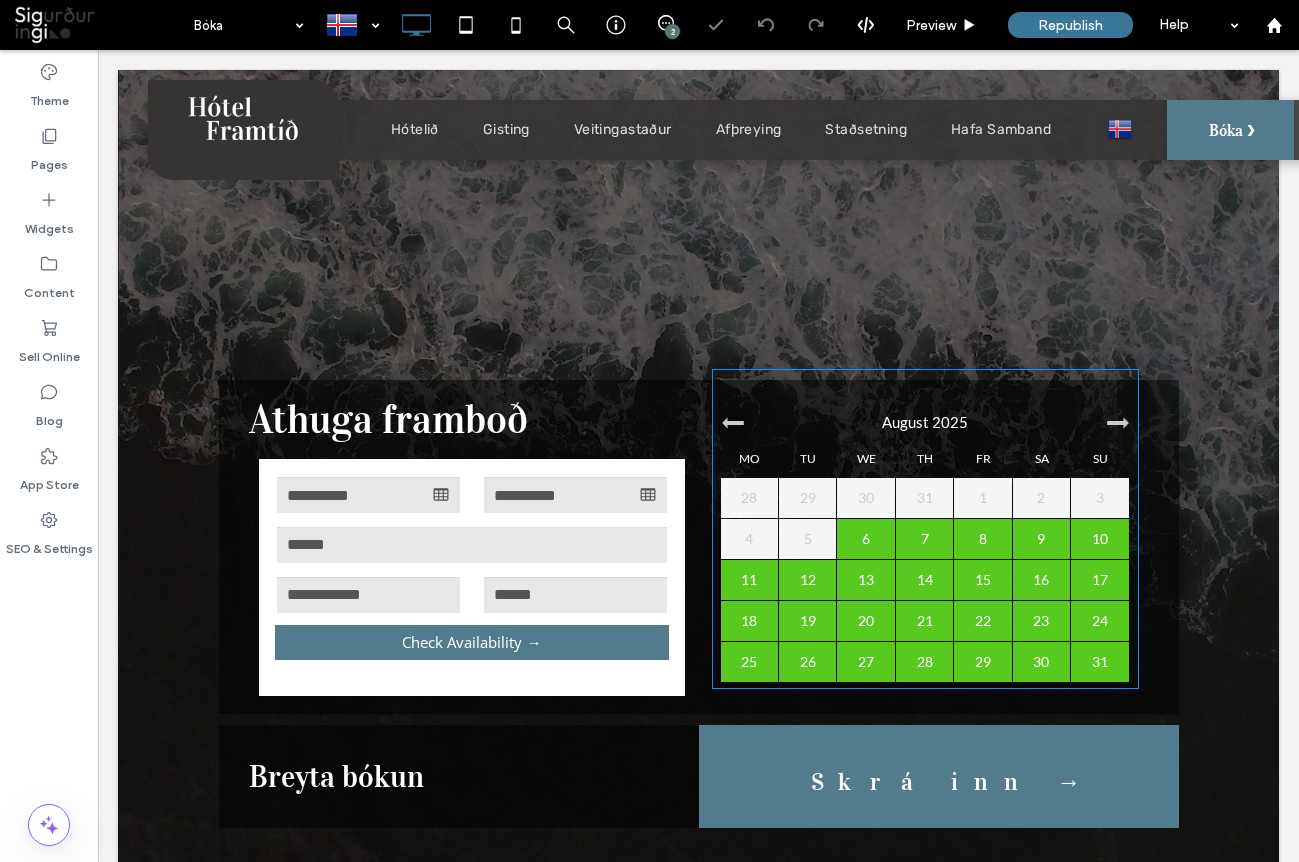 scroll, scrollTop: 0, scrollLeft: 0, axis: both 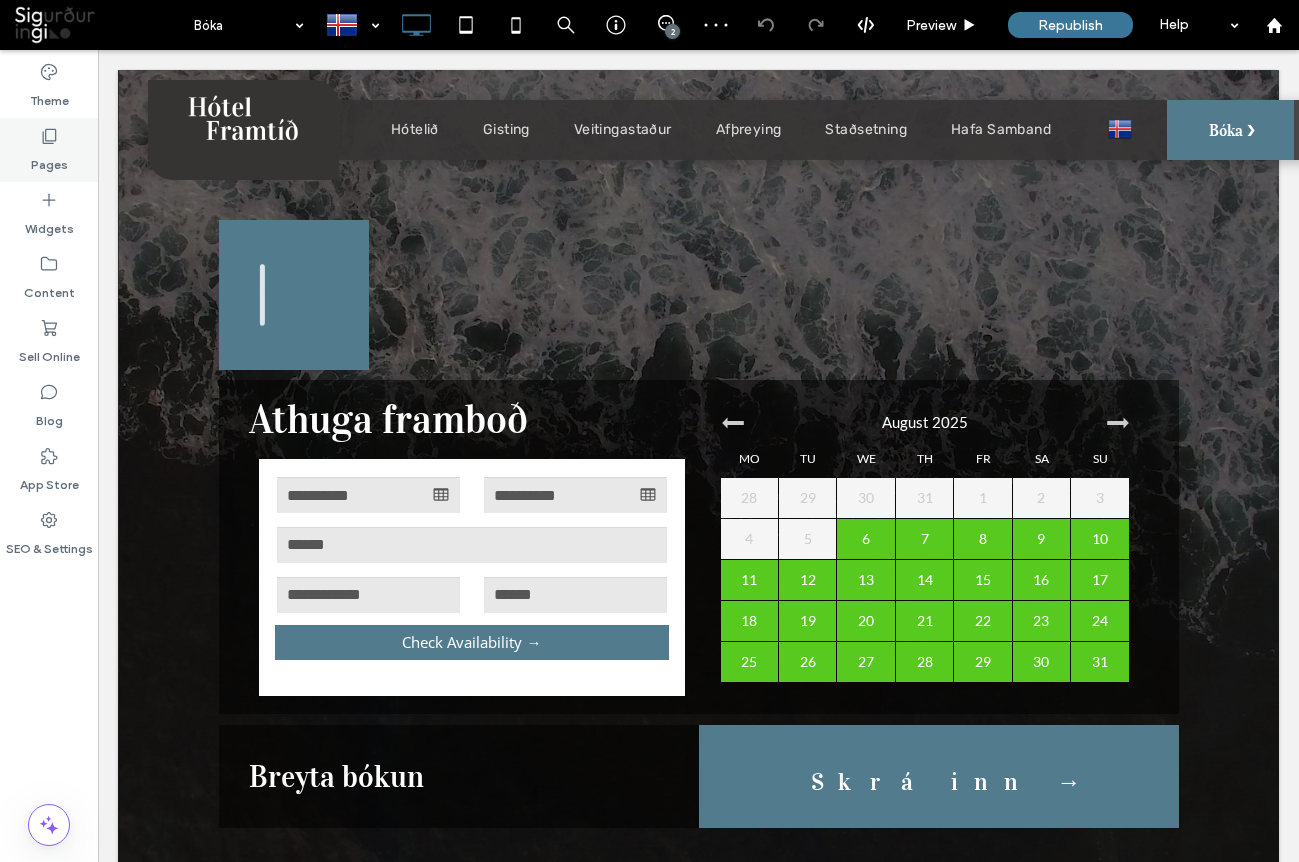 click on "Pages" at bounding box center (49, 150) 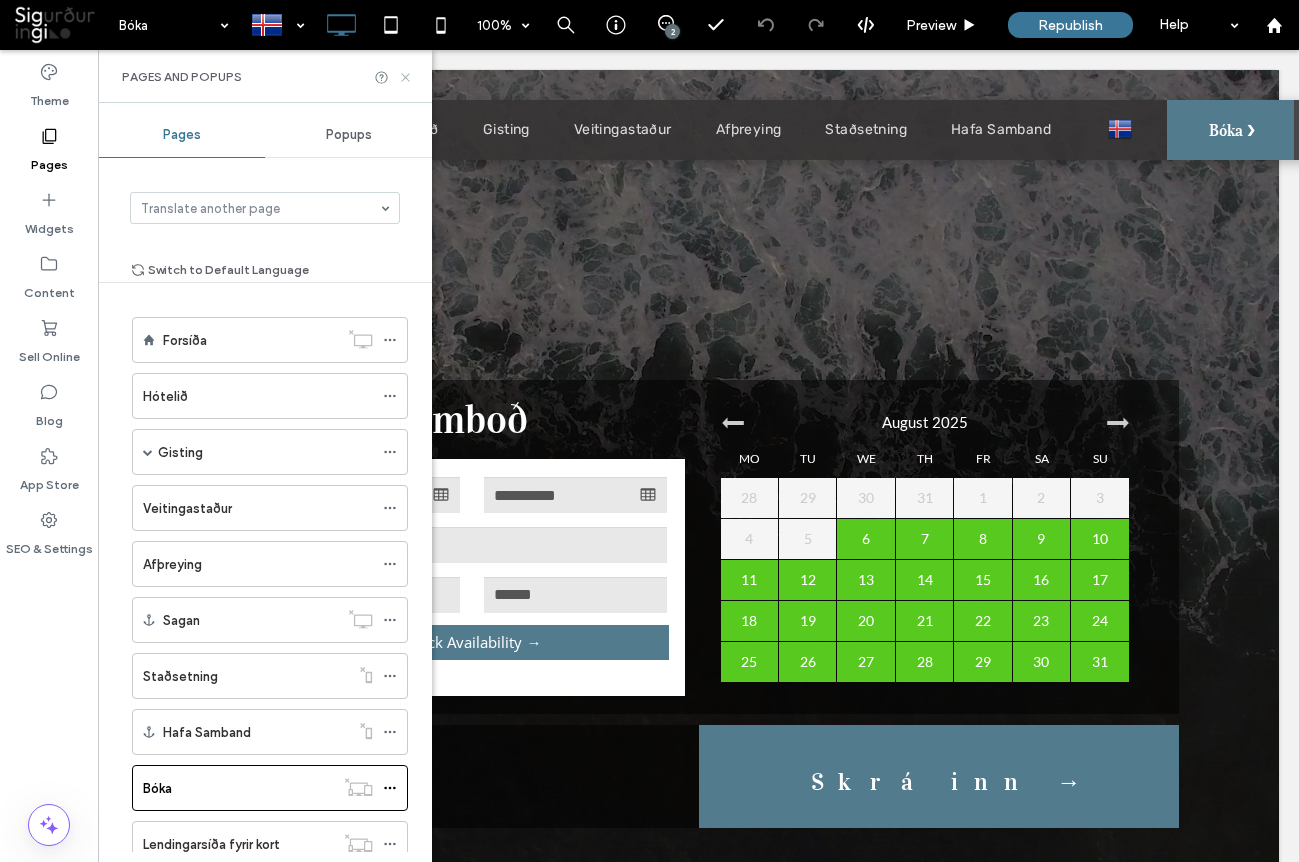 click 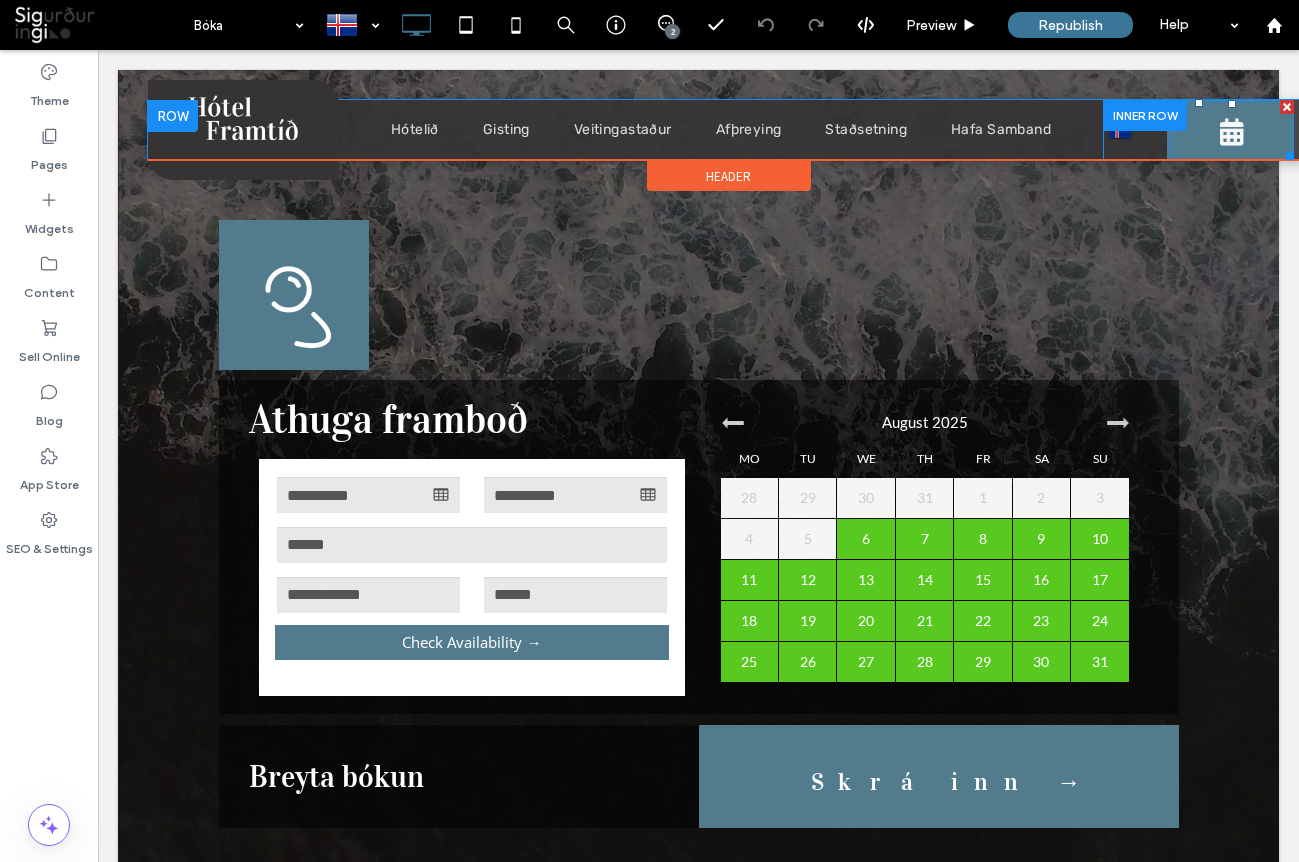 click on "Bóka ❯" at bounding box center [1232, 130] 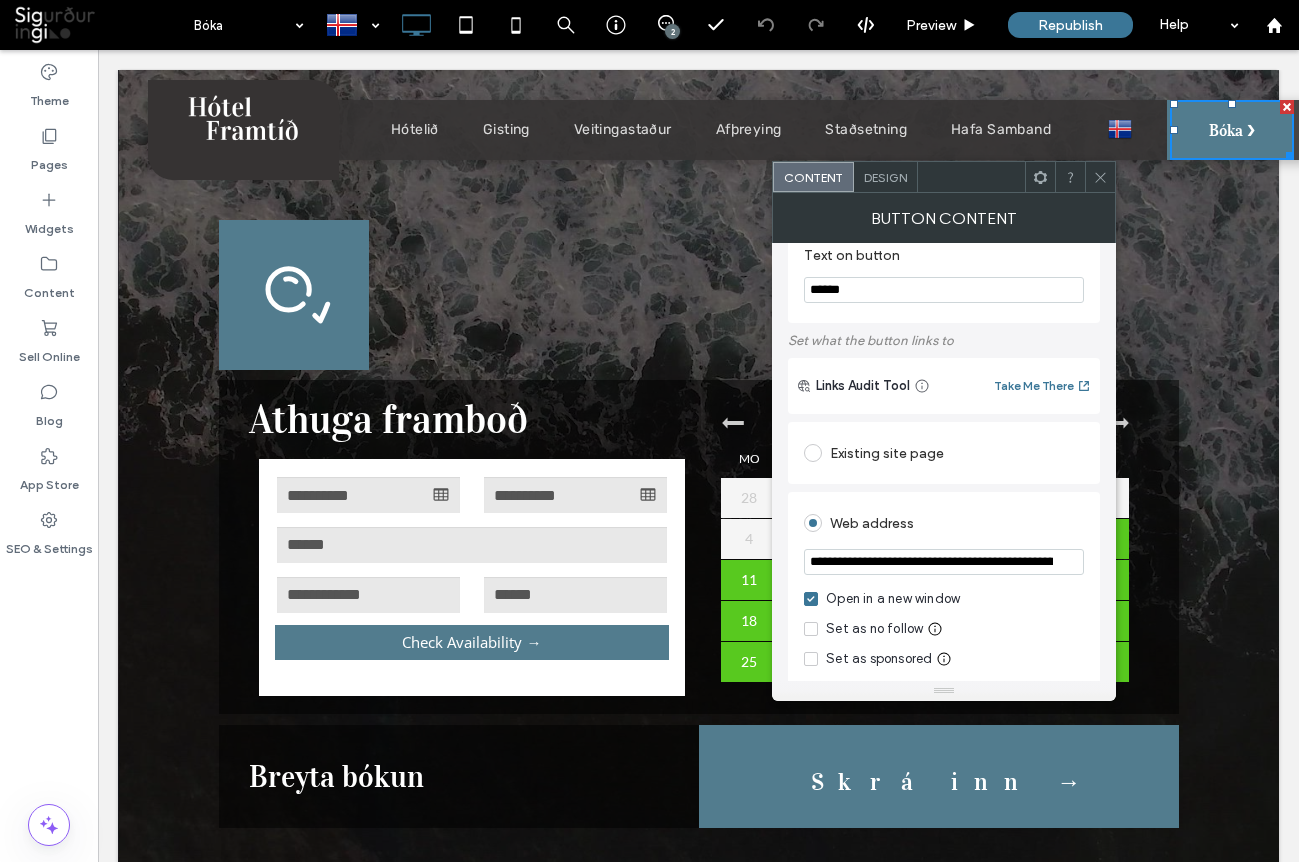 scroll, scrollTop: 43, scrollLeft: 0, axis: vertical 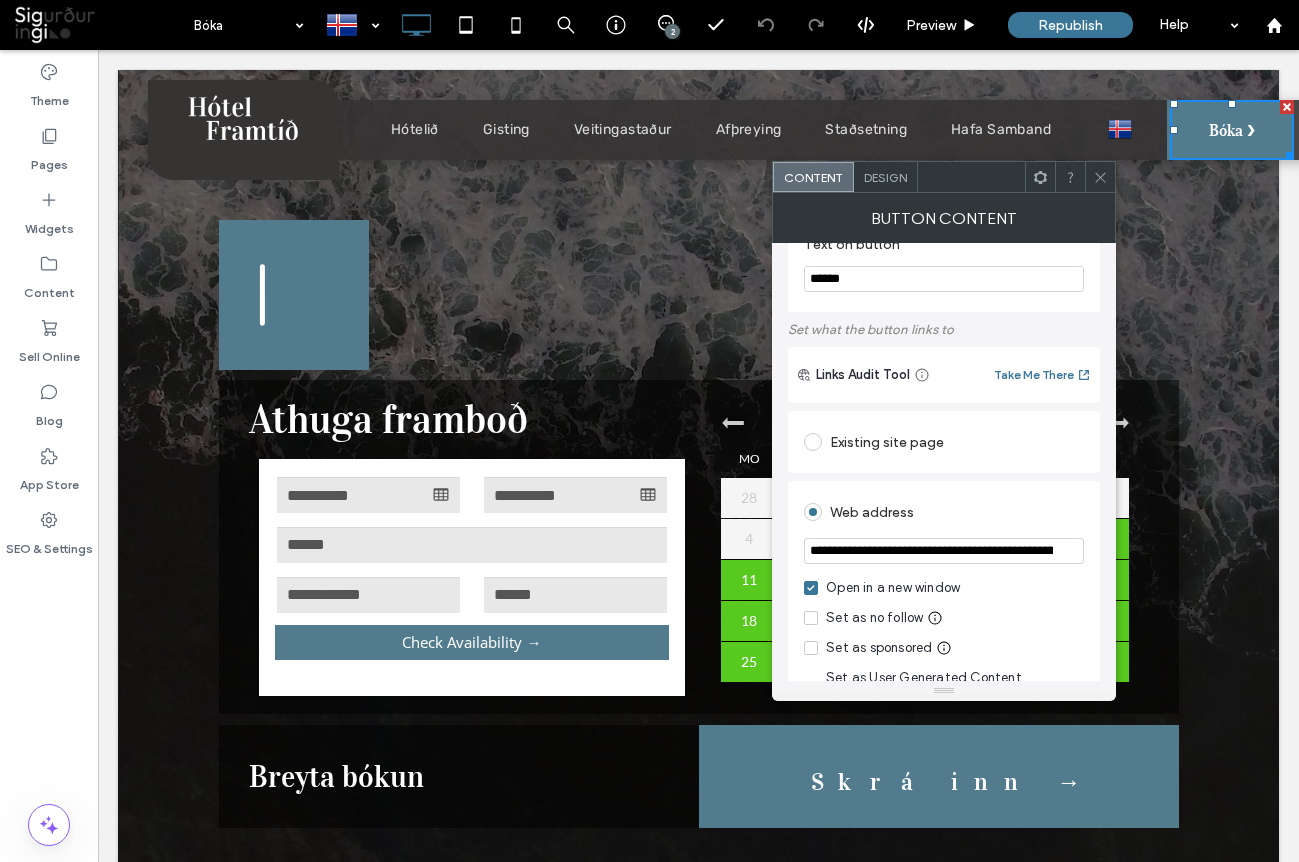 click on "**********" at bounding box center [944, 551] 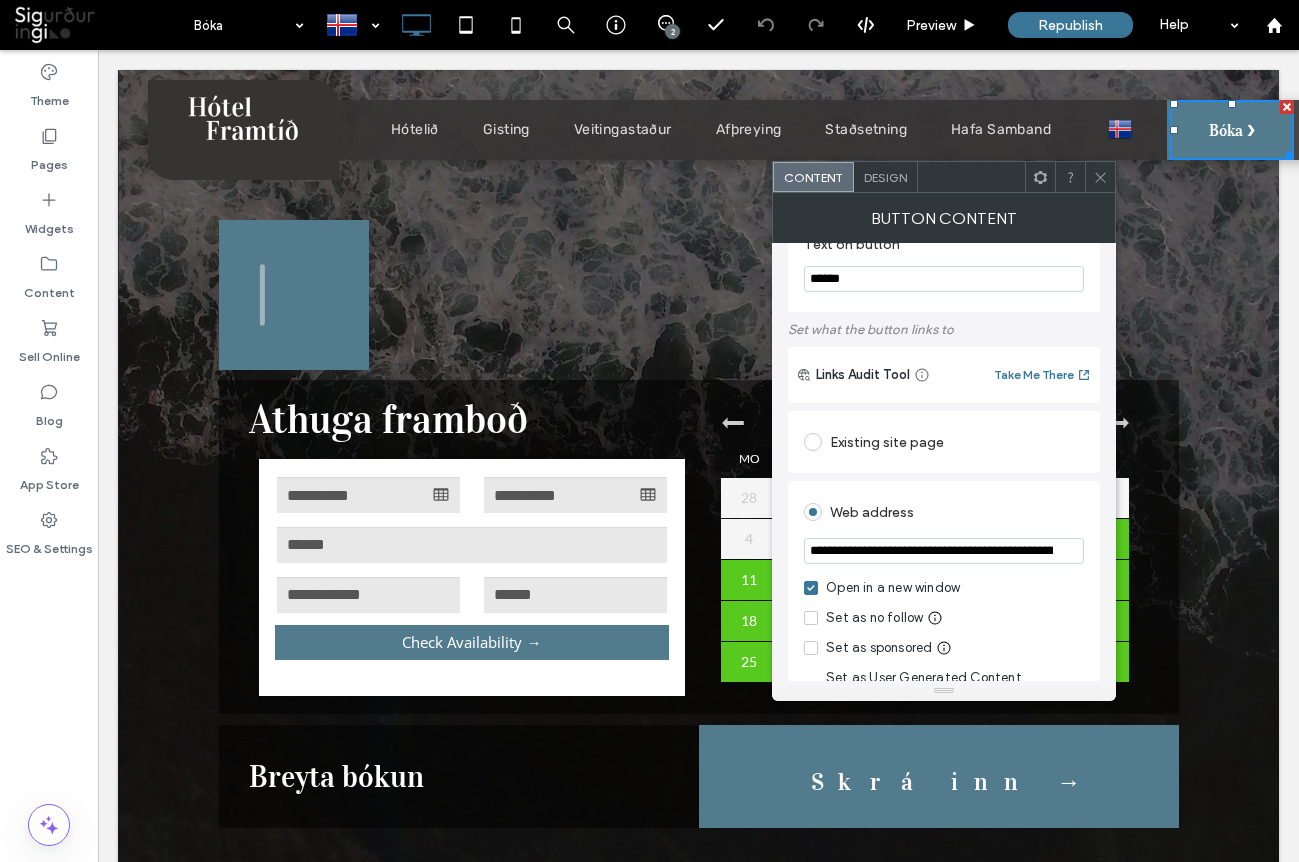 click on "**********" at bounding box center (944, 551) 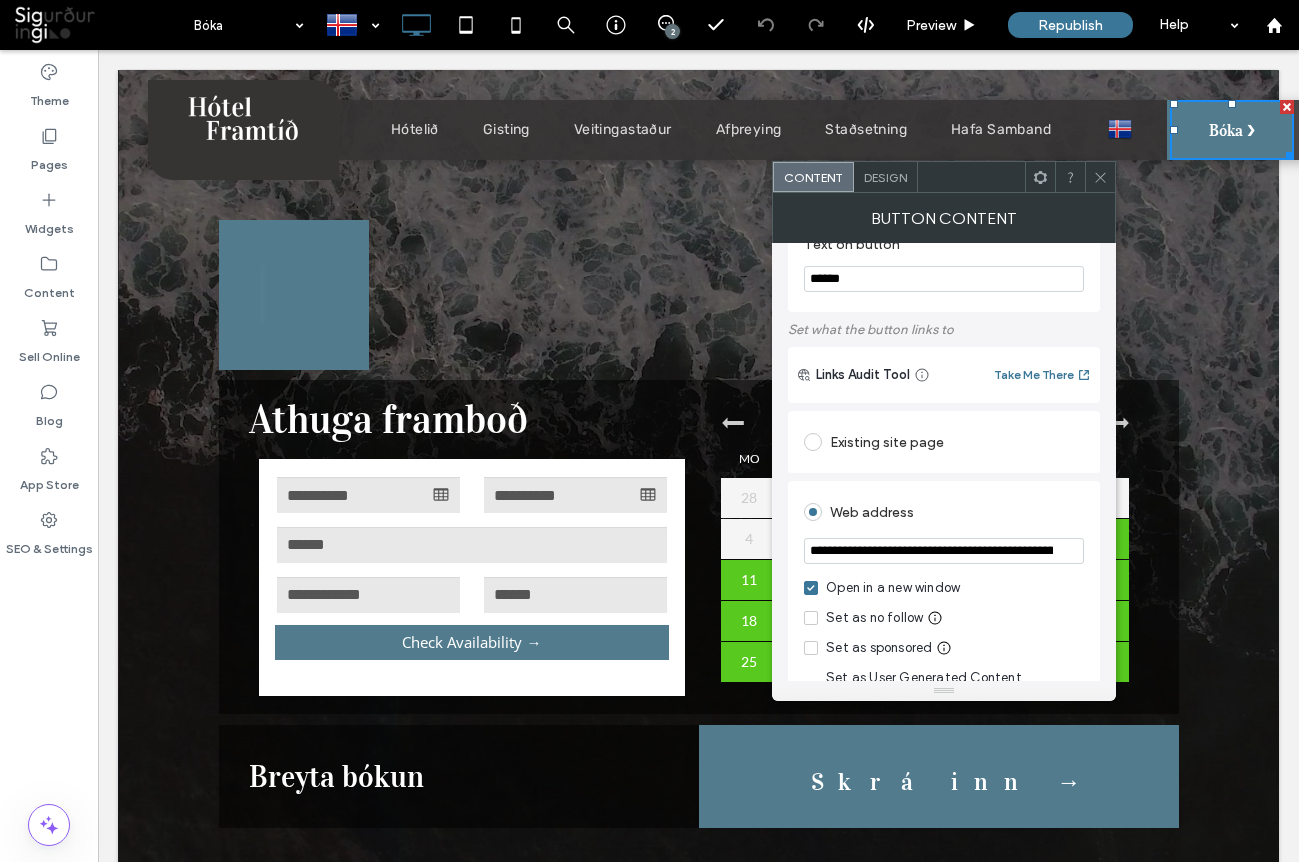 click on "**********" at bounding box center (944, 551) 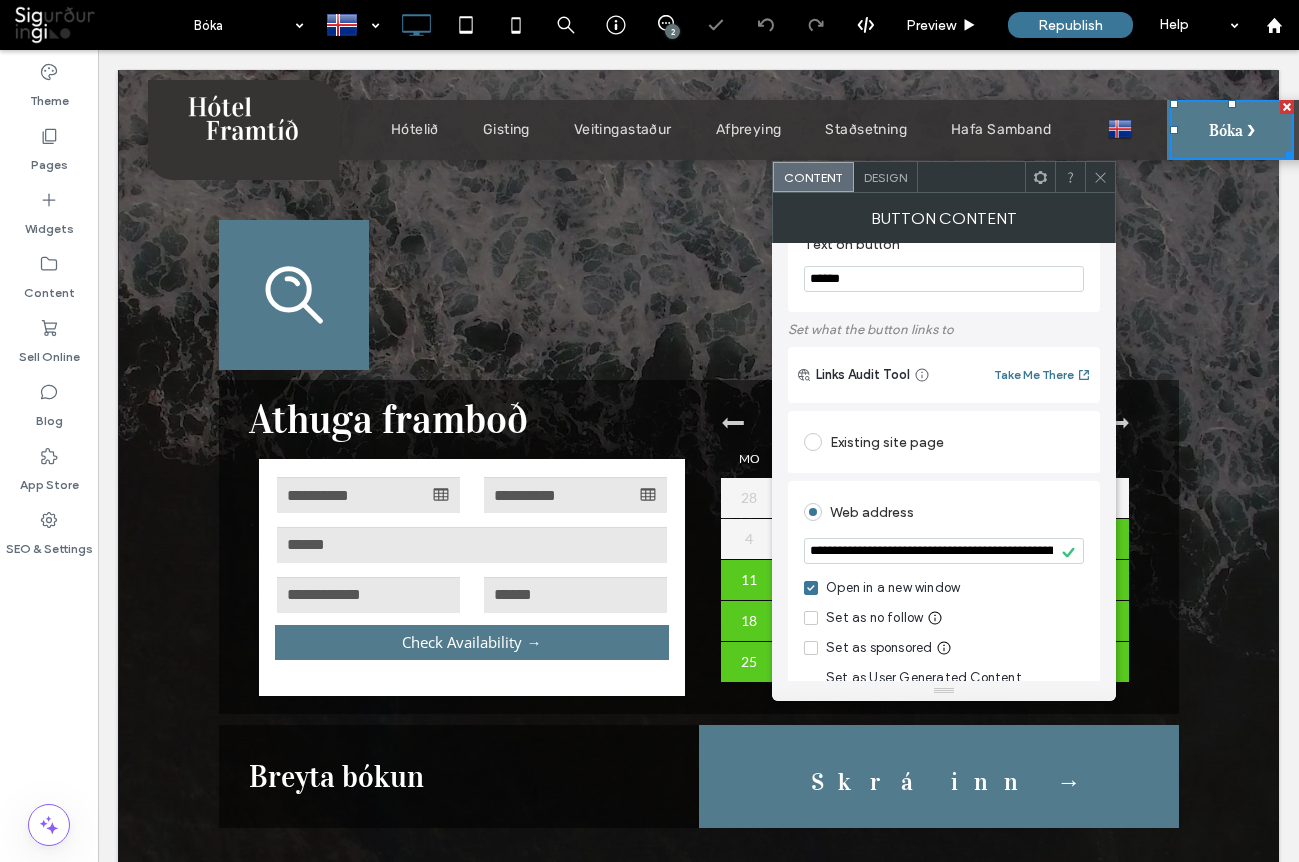 click 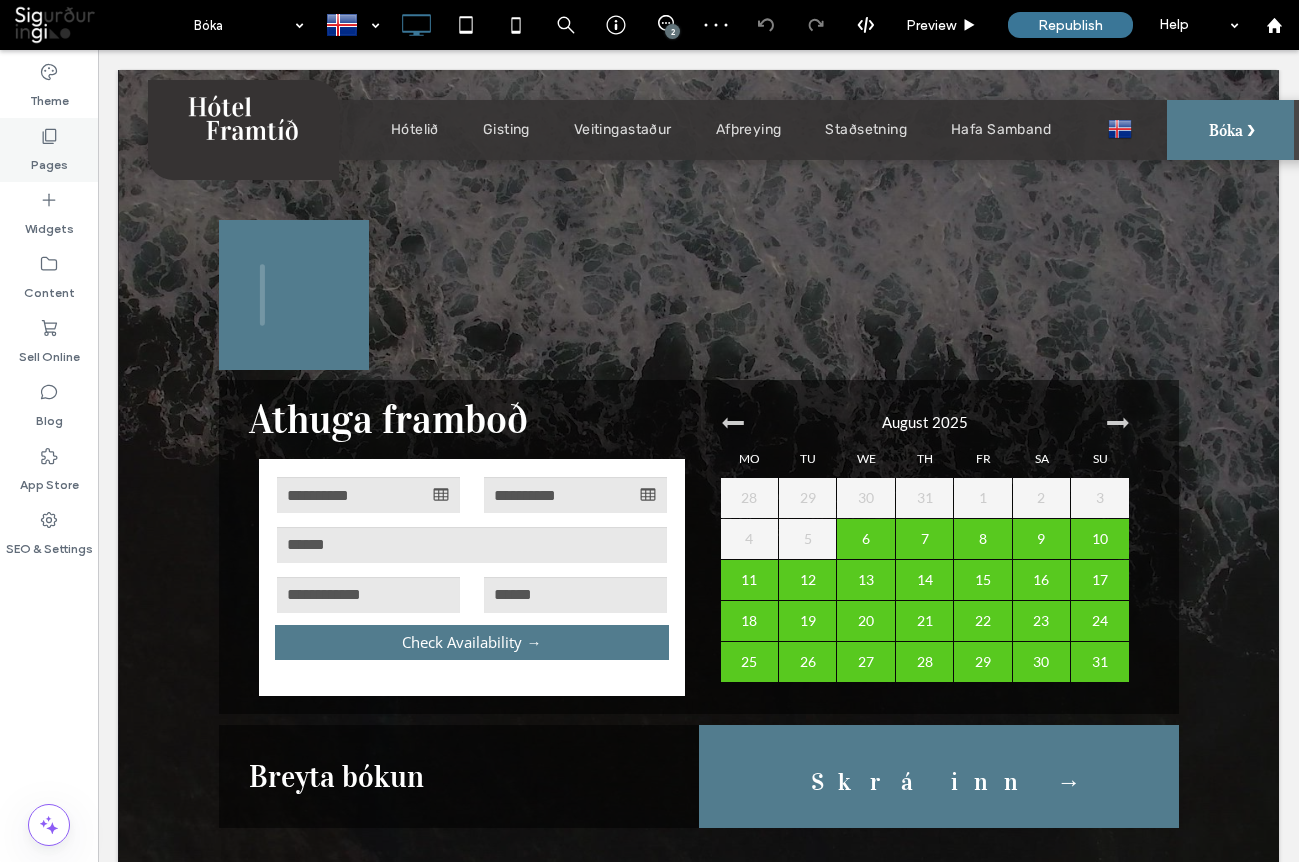 click on "Pages" at bounding box center [49, 150] 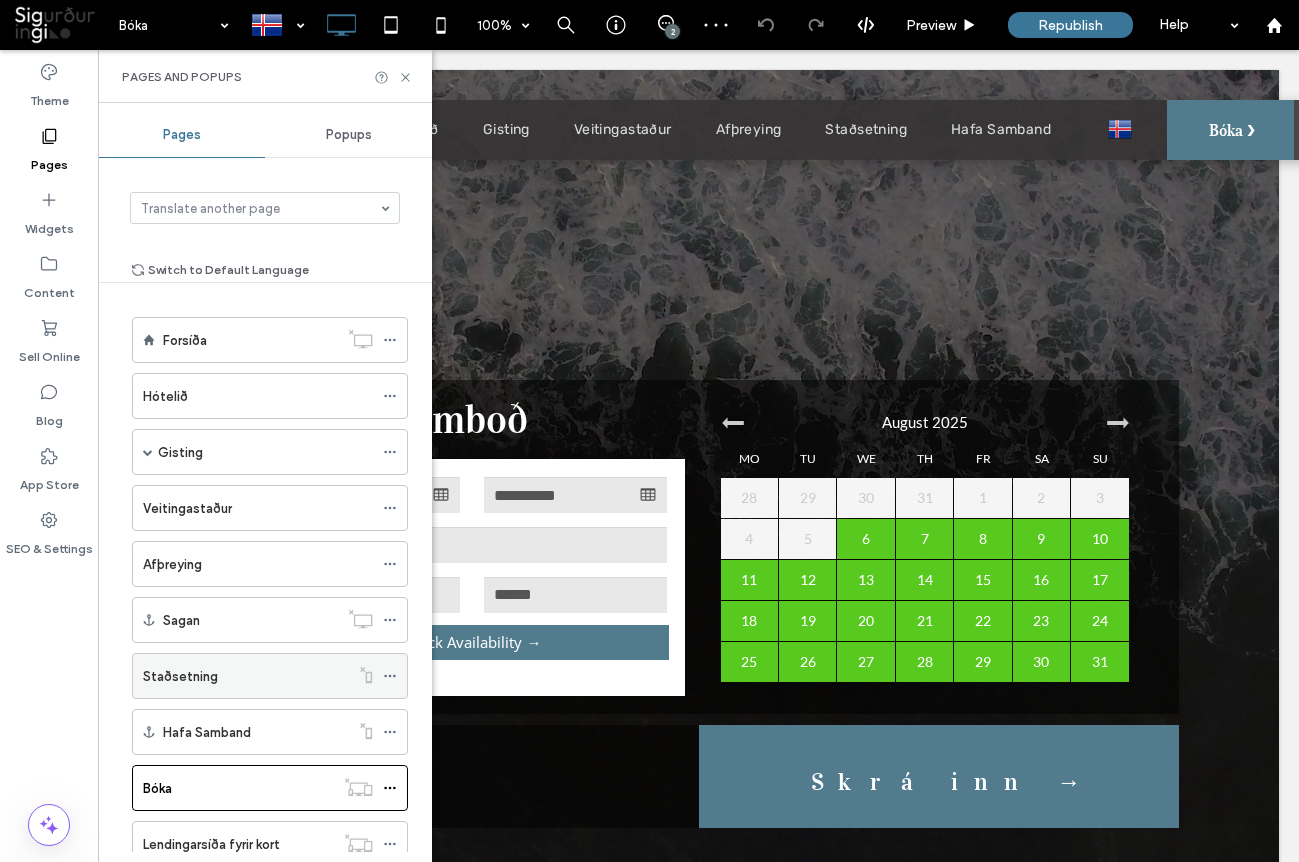 scroll, scrollTop: 65, scrollLeft: 0, axis: vertical 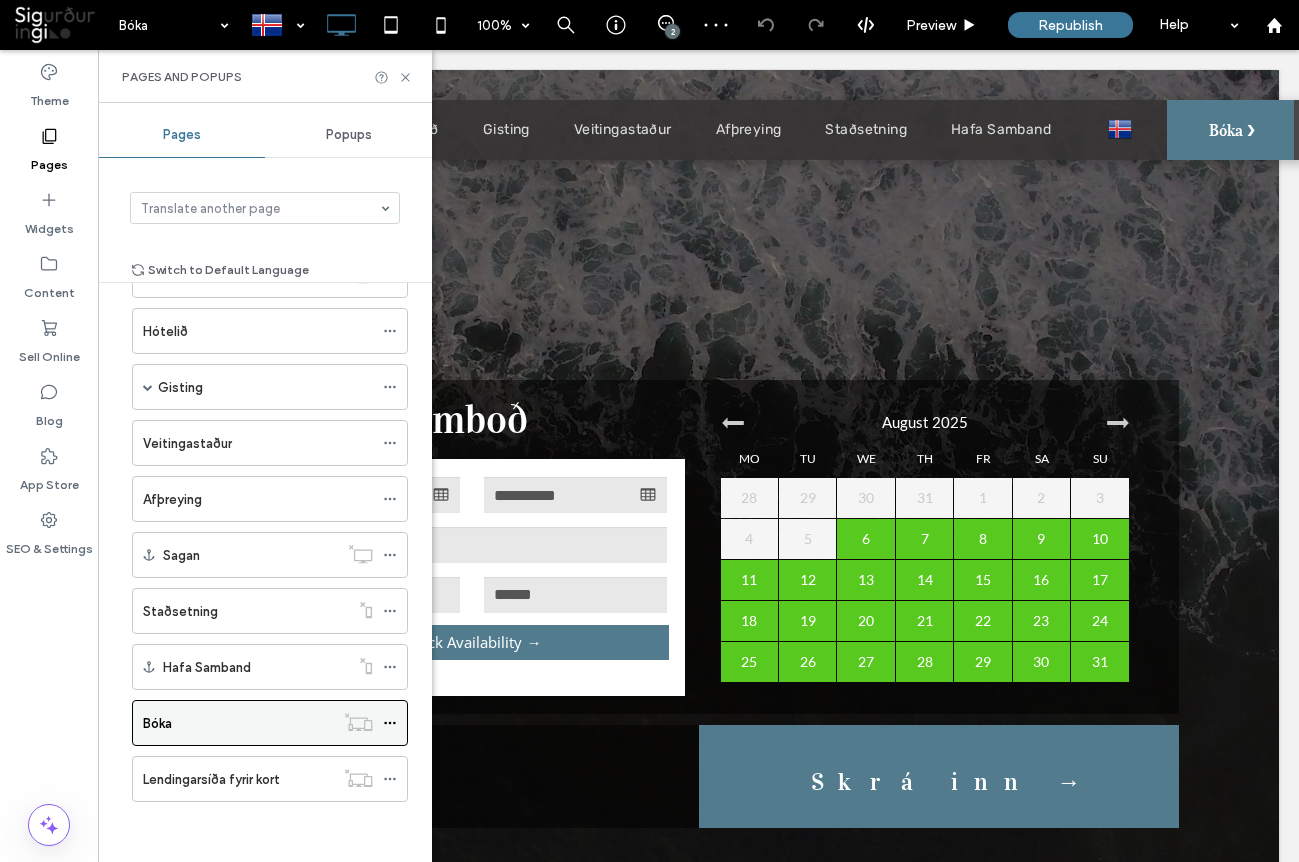 click 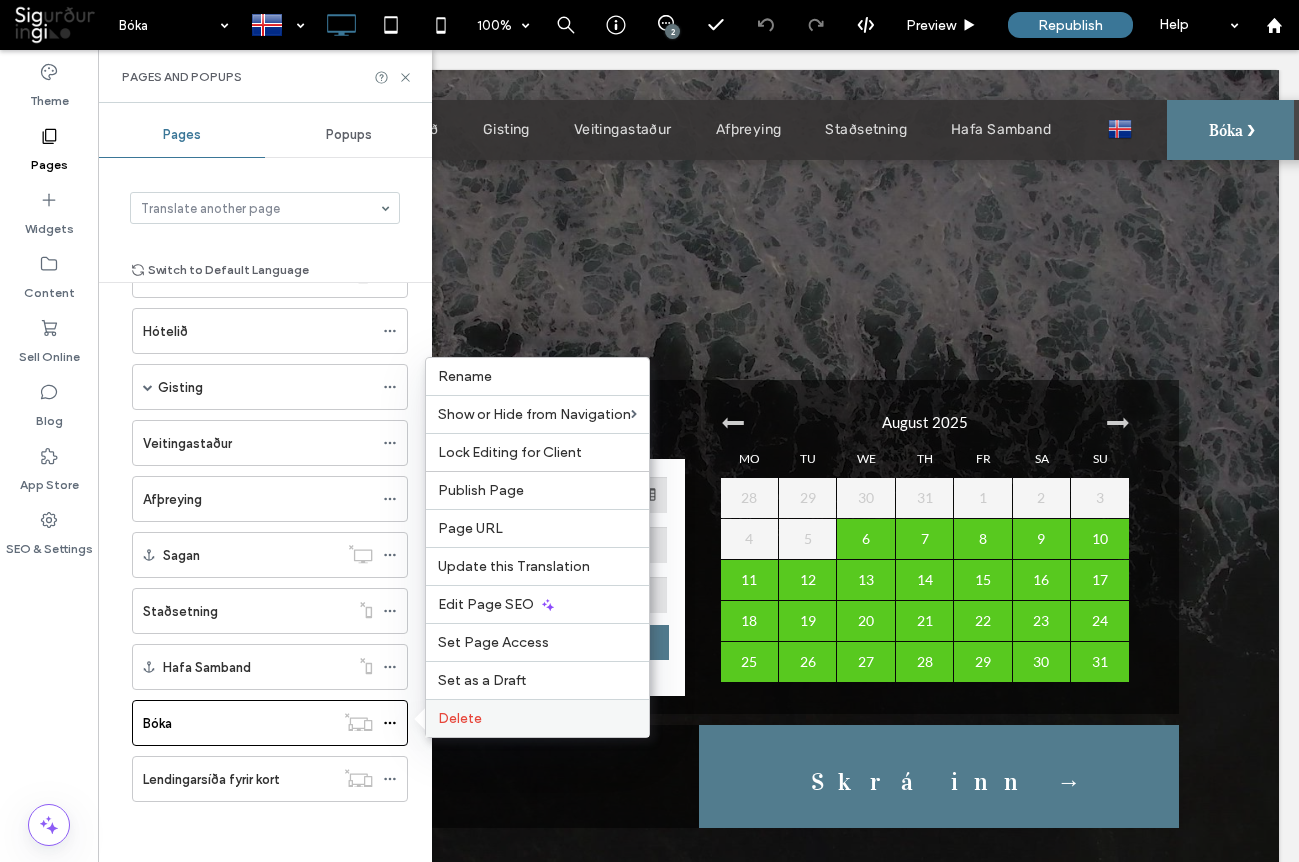 click on "Delete" at bounding box center (460, 718) 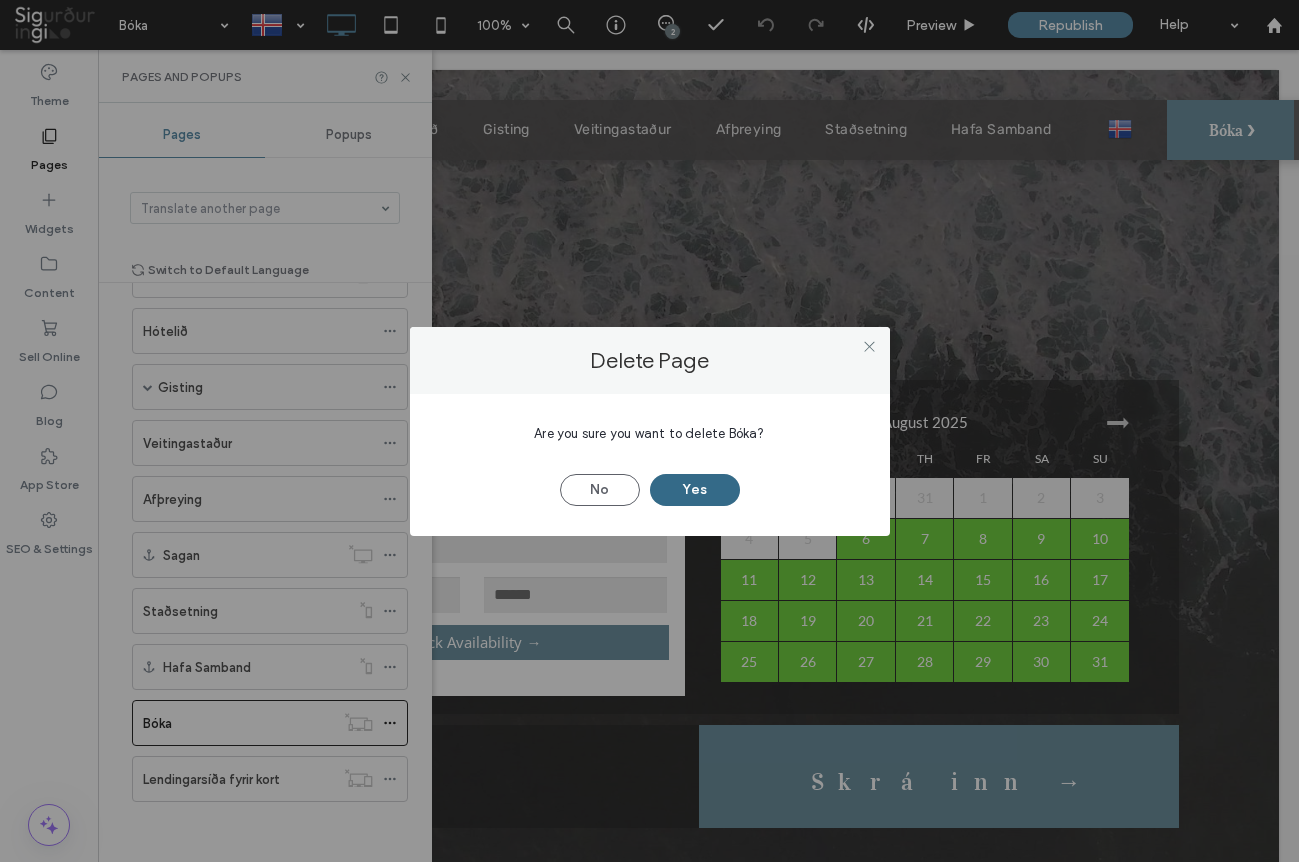 click on "Yes" at bounding box center (695, 490) 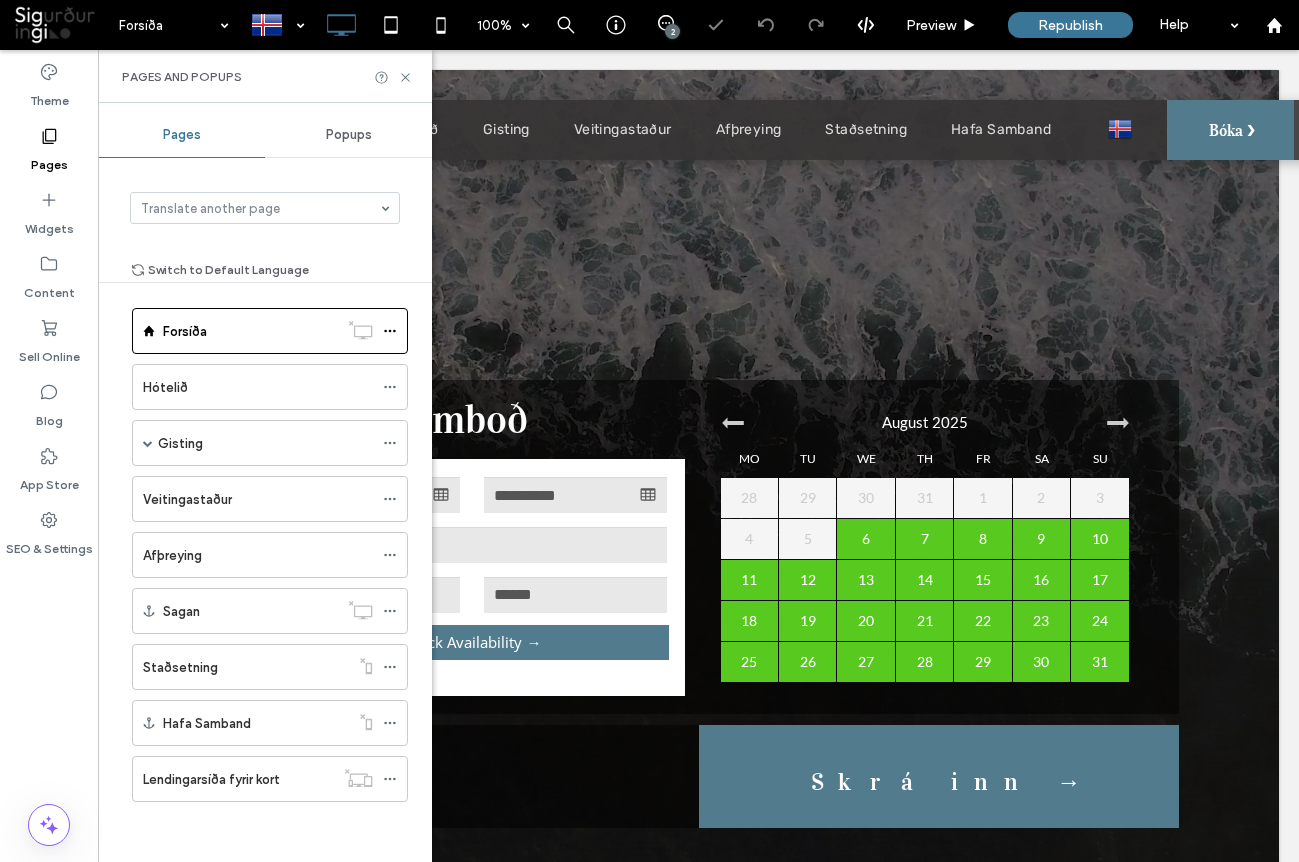 scroll, scrollTop: 65, scrollLeft: 0, axis: vertical 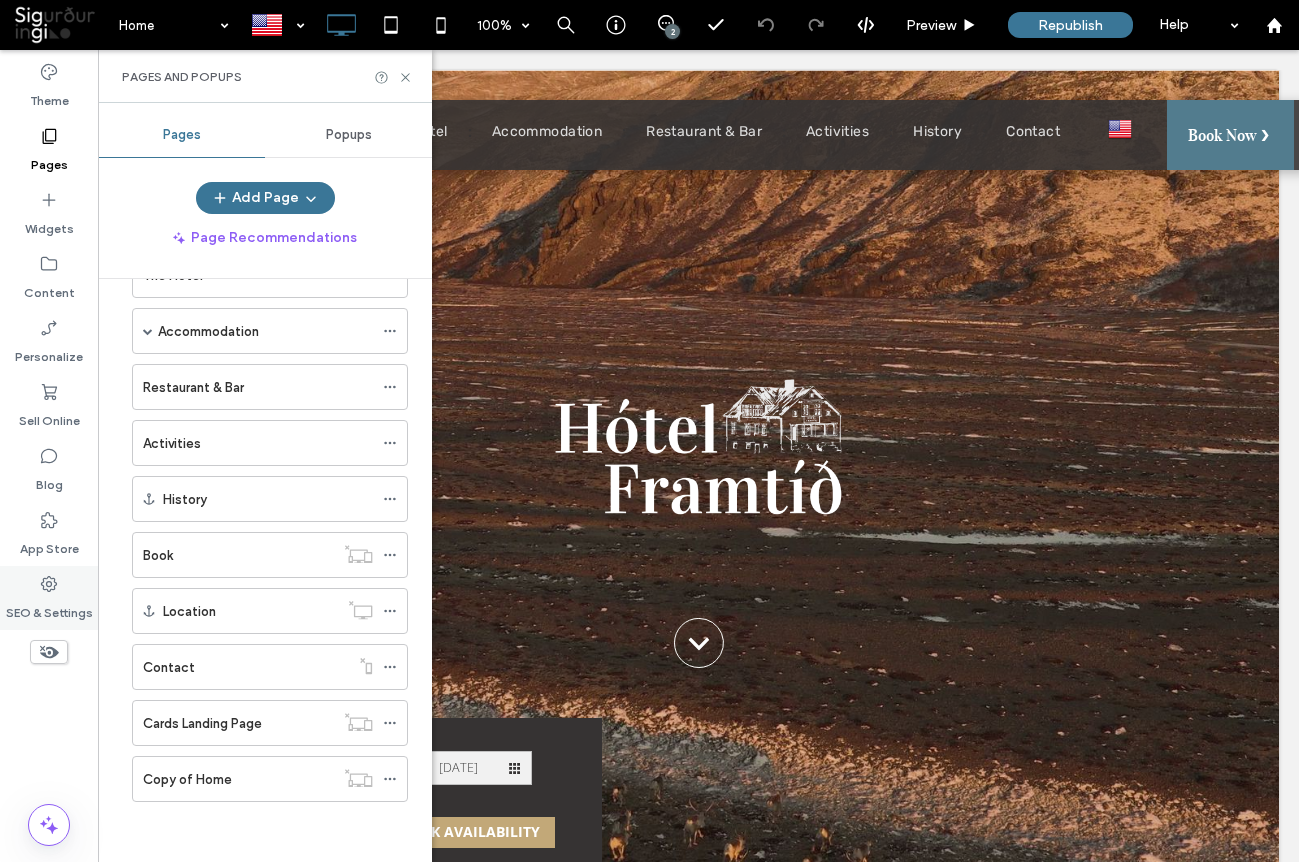 click on "SEO & Settings" at bounding box center (49, 608) 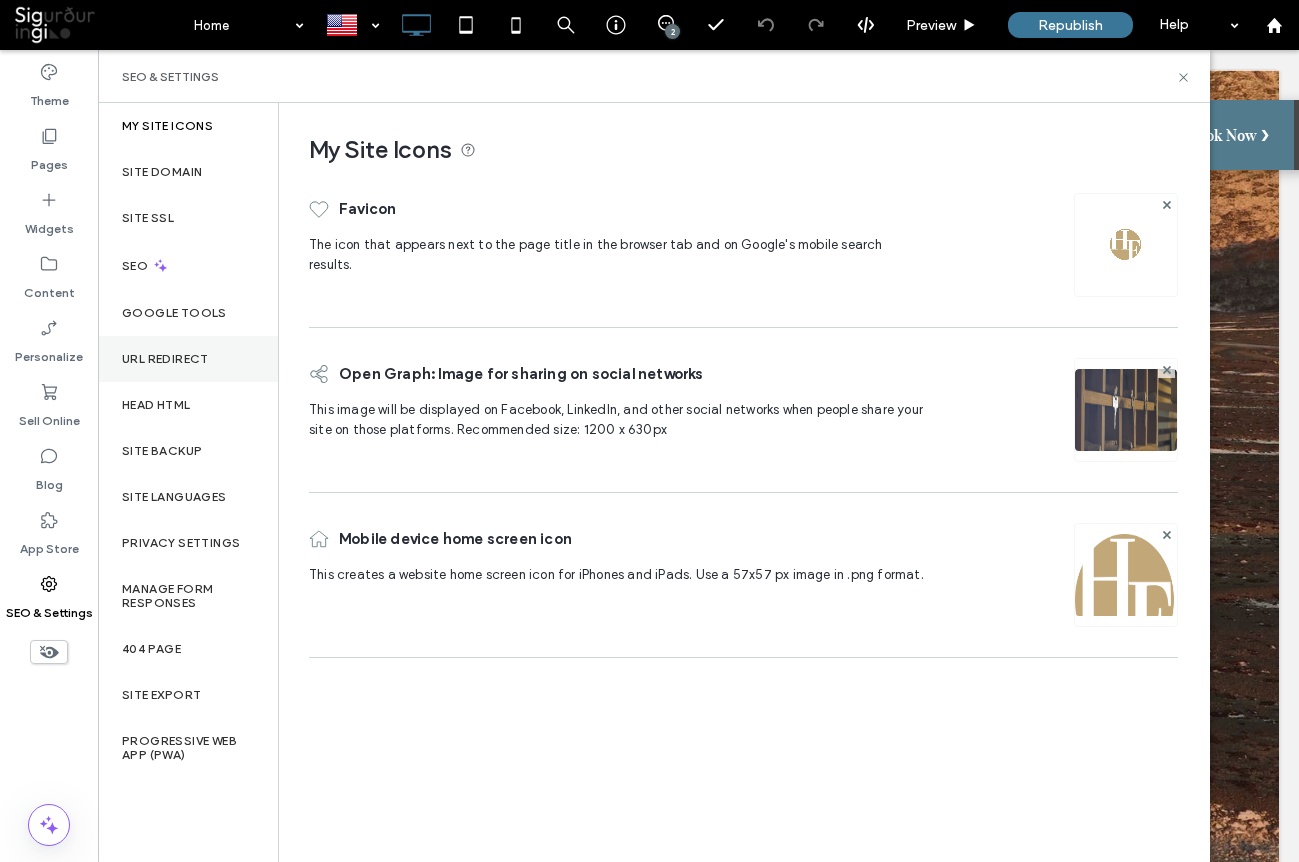 click on "URL Redirect" at bounding box center (188, 359) 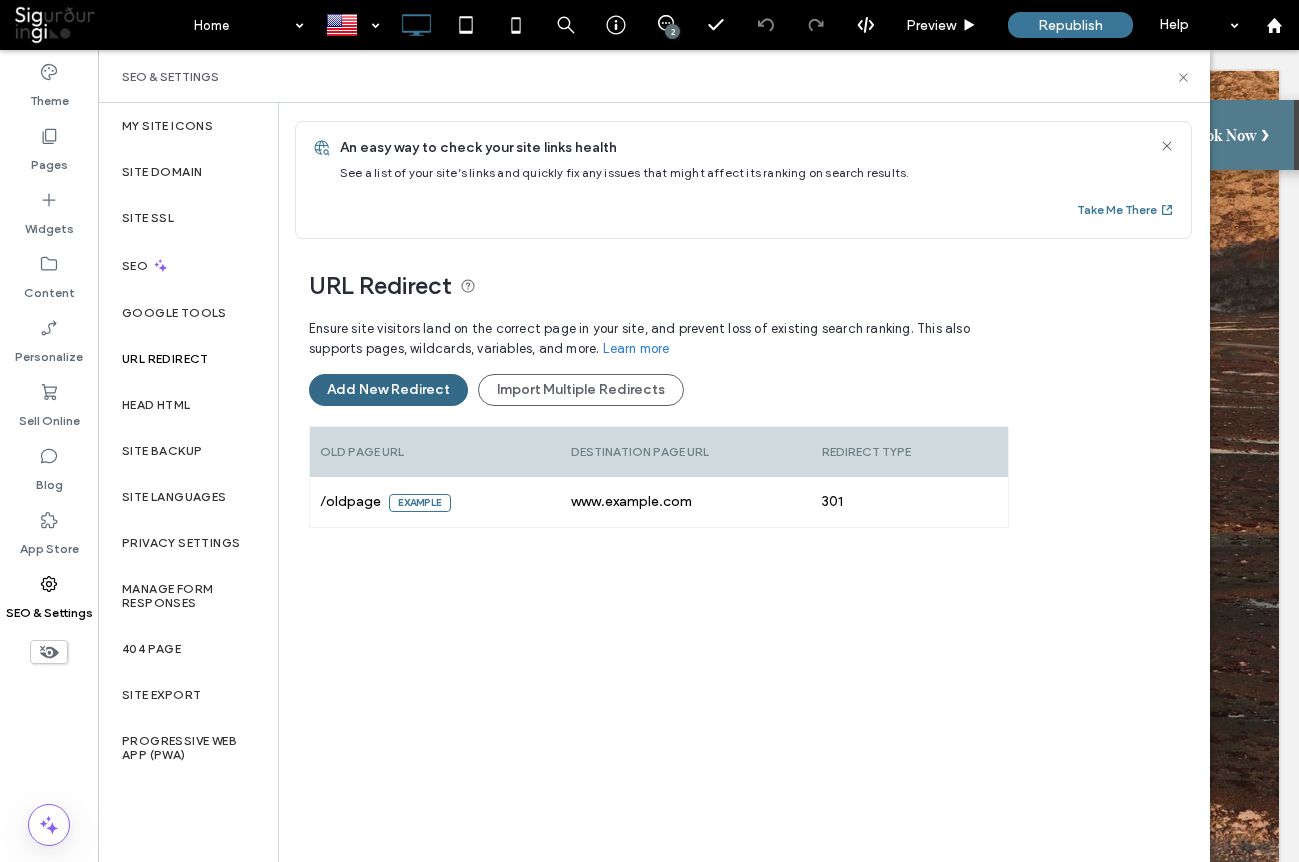 click on "Add New Redirect" at bounding box center (388, 390) 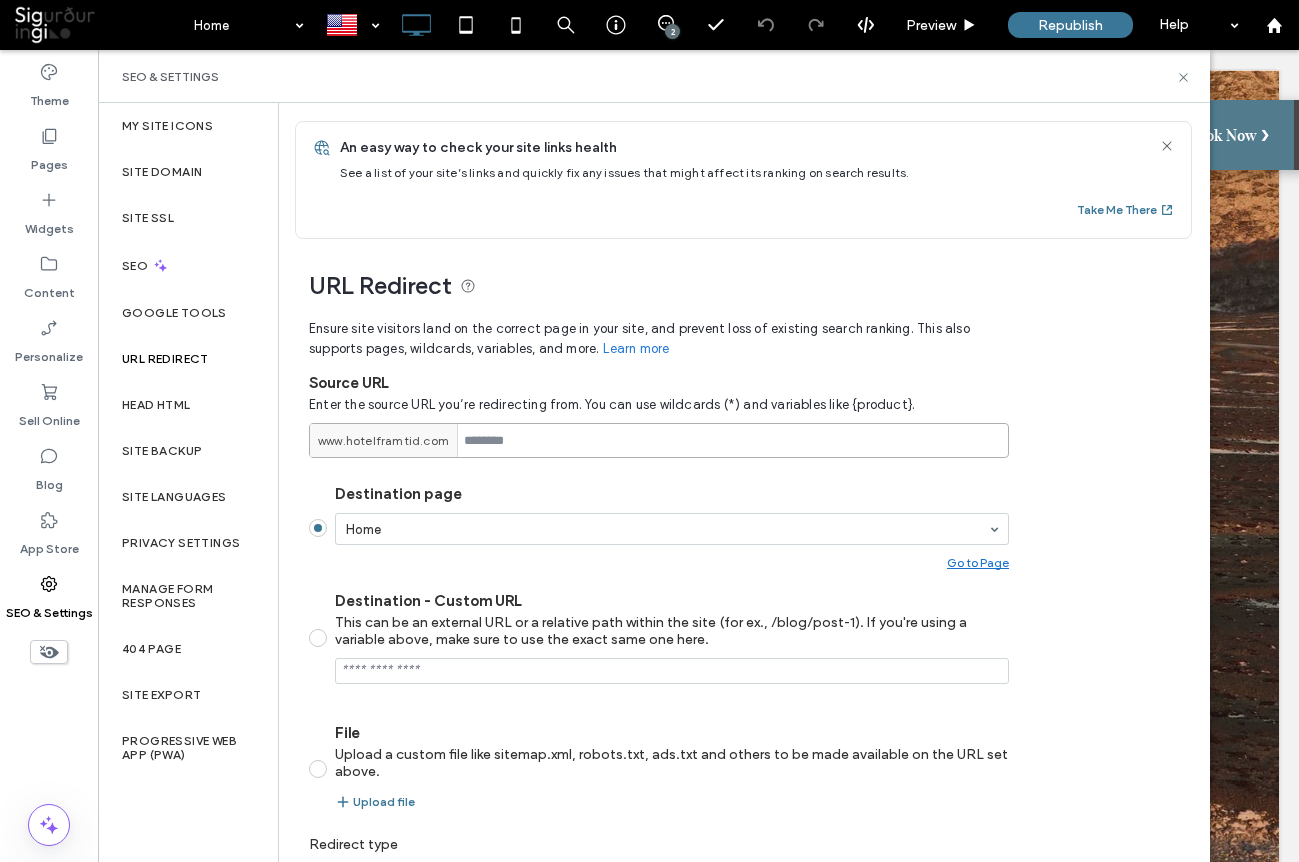 click at bounding box center [659, 440] 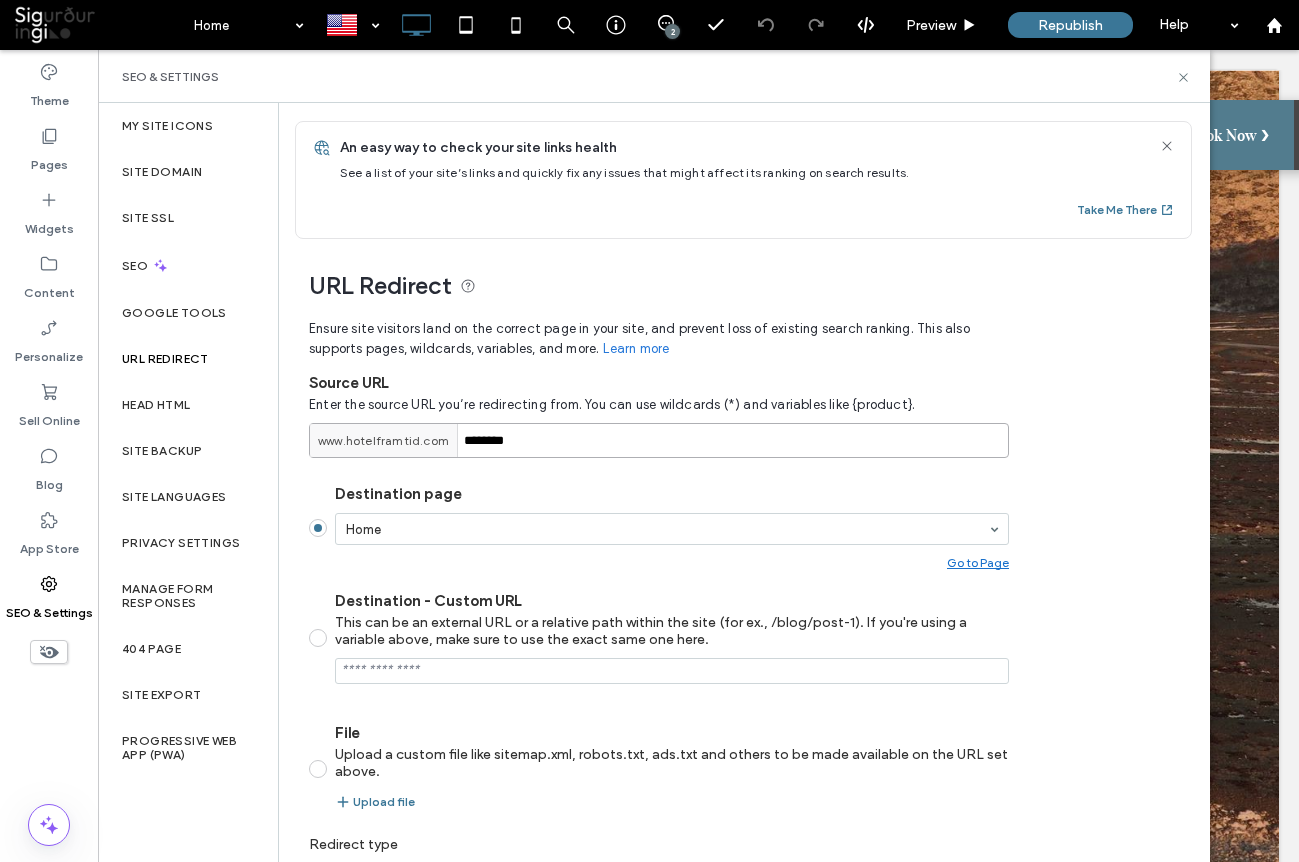 scroll, scrollTop: 35, scrollLeft: 0, axis: vertical 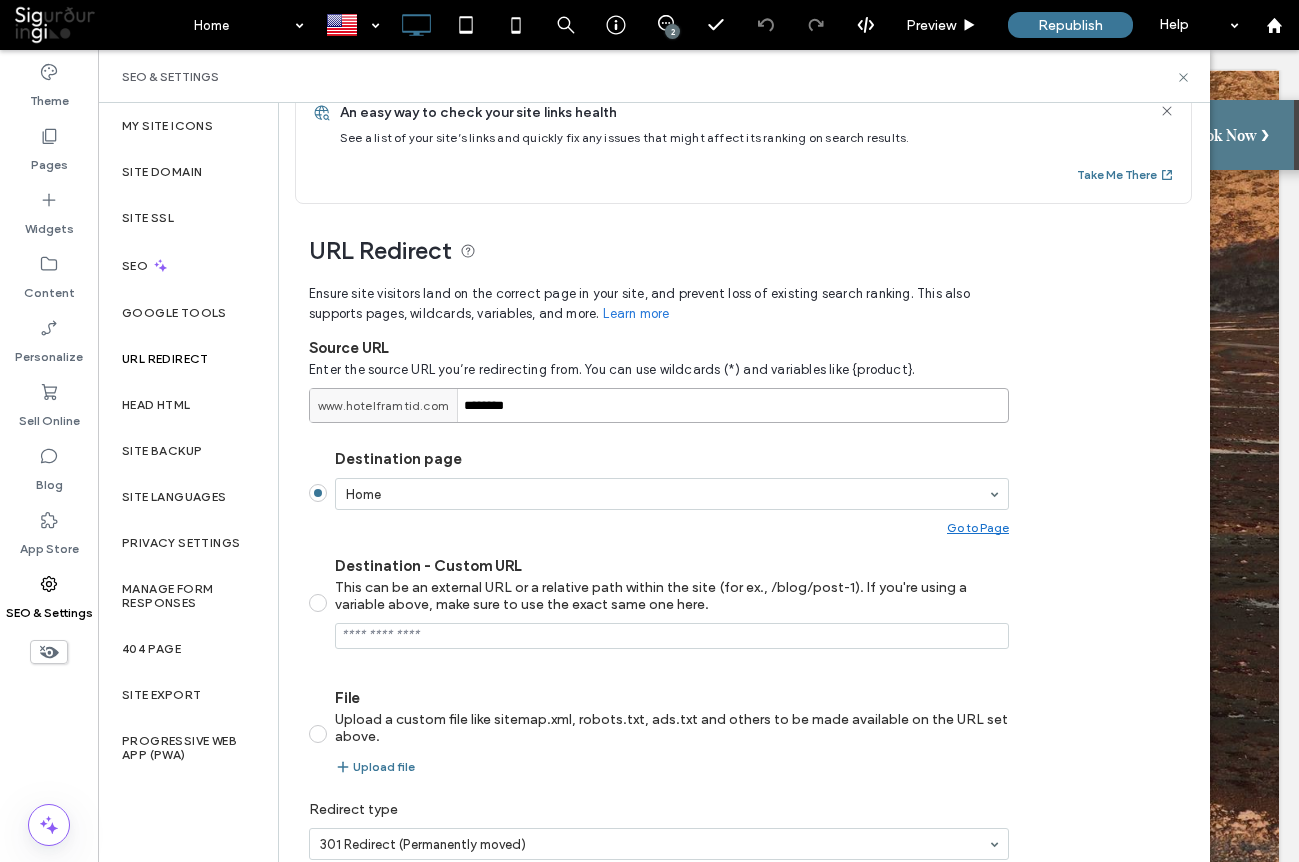 type on "********" 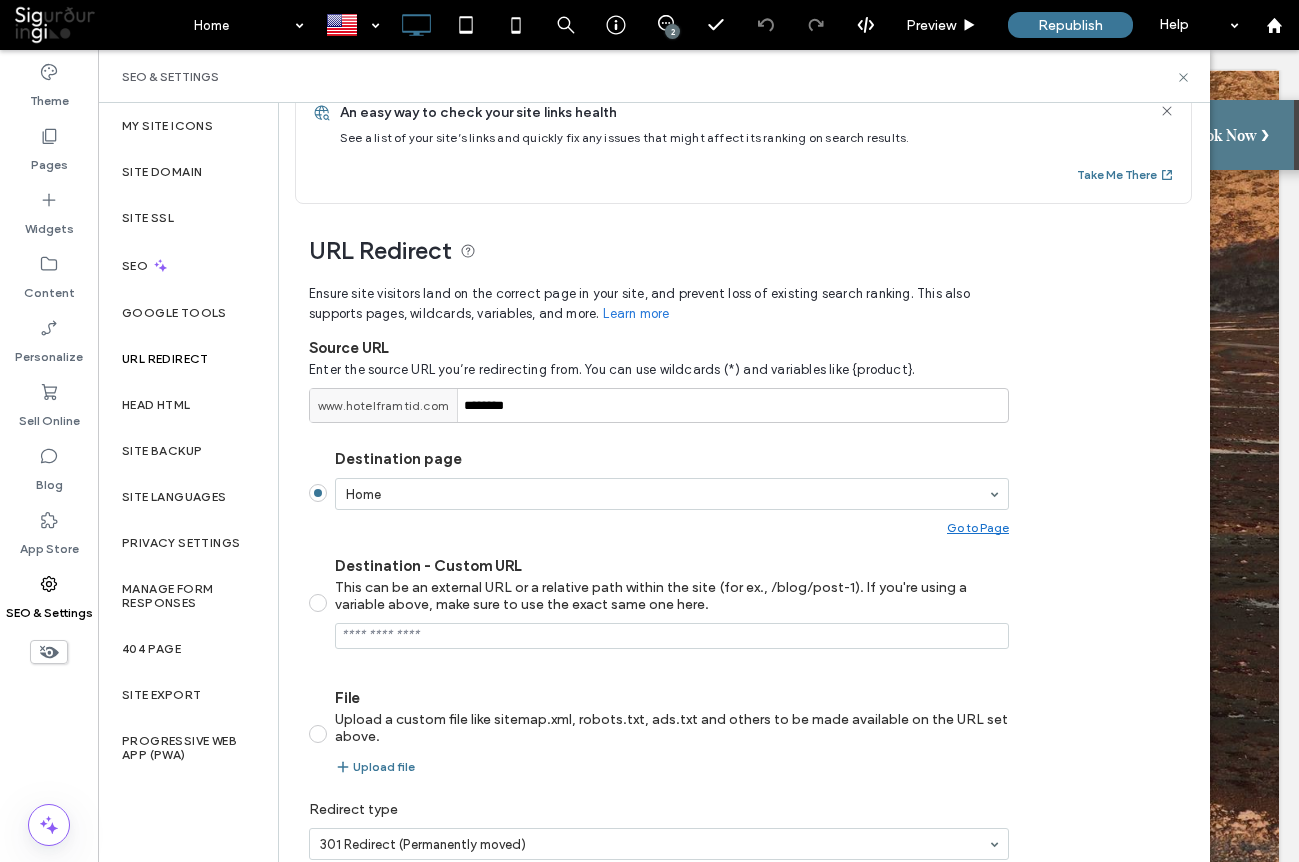 click on "This can be an external URL or a relative path within the site (for ex., /blog/post-1).
If you're using a variable above, make sure to use the exact same one here." at bounding box center (672, 596) 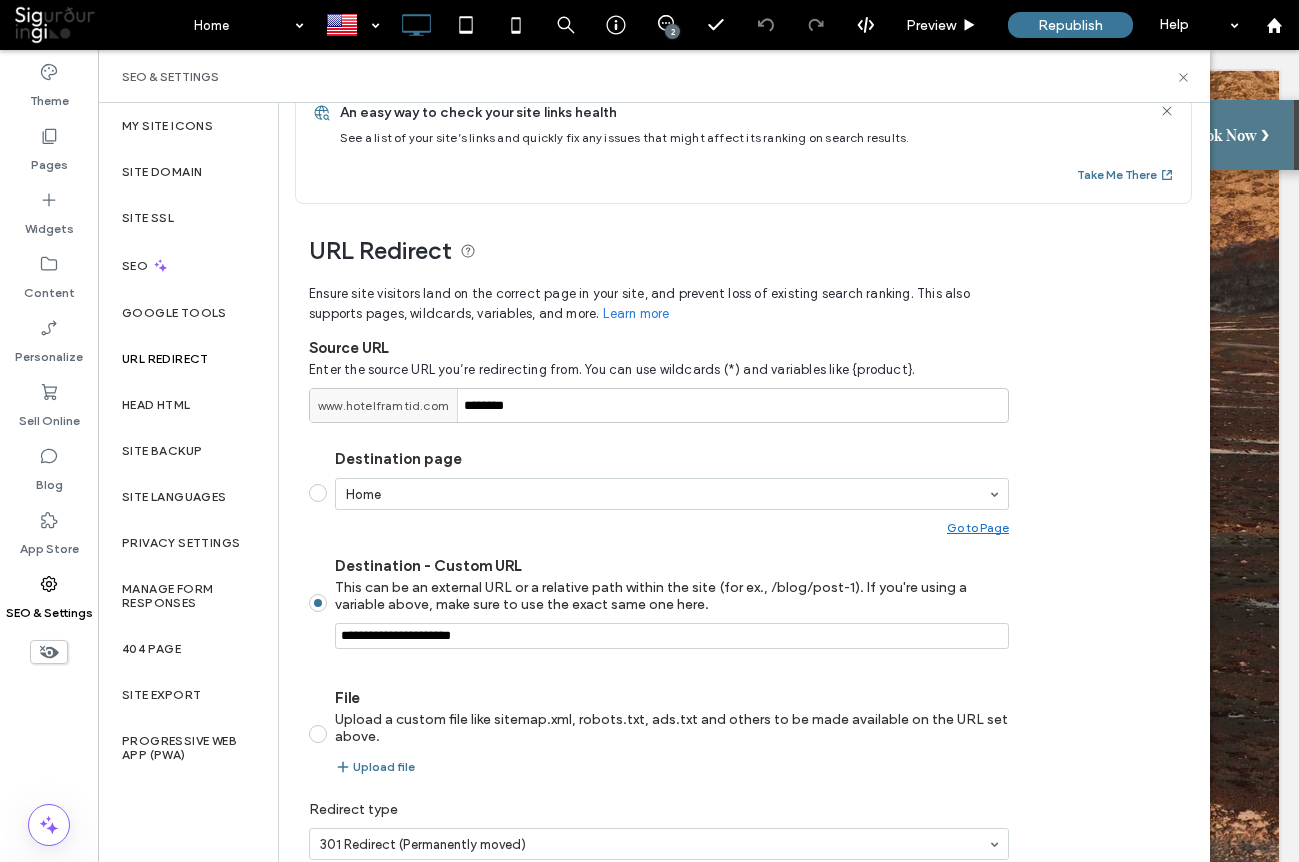 click on "Destination - Custom URL This can be an external URL or a relative path within the site (for ex., /blog/post-1).
If you're using a variable above, make sure to use the exact same one here." at bounding box center [672, 636] 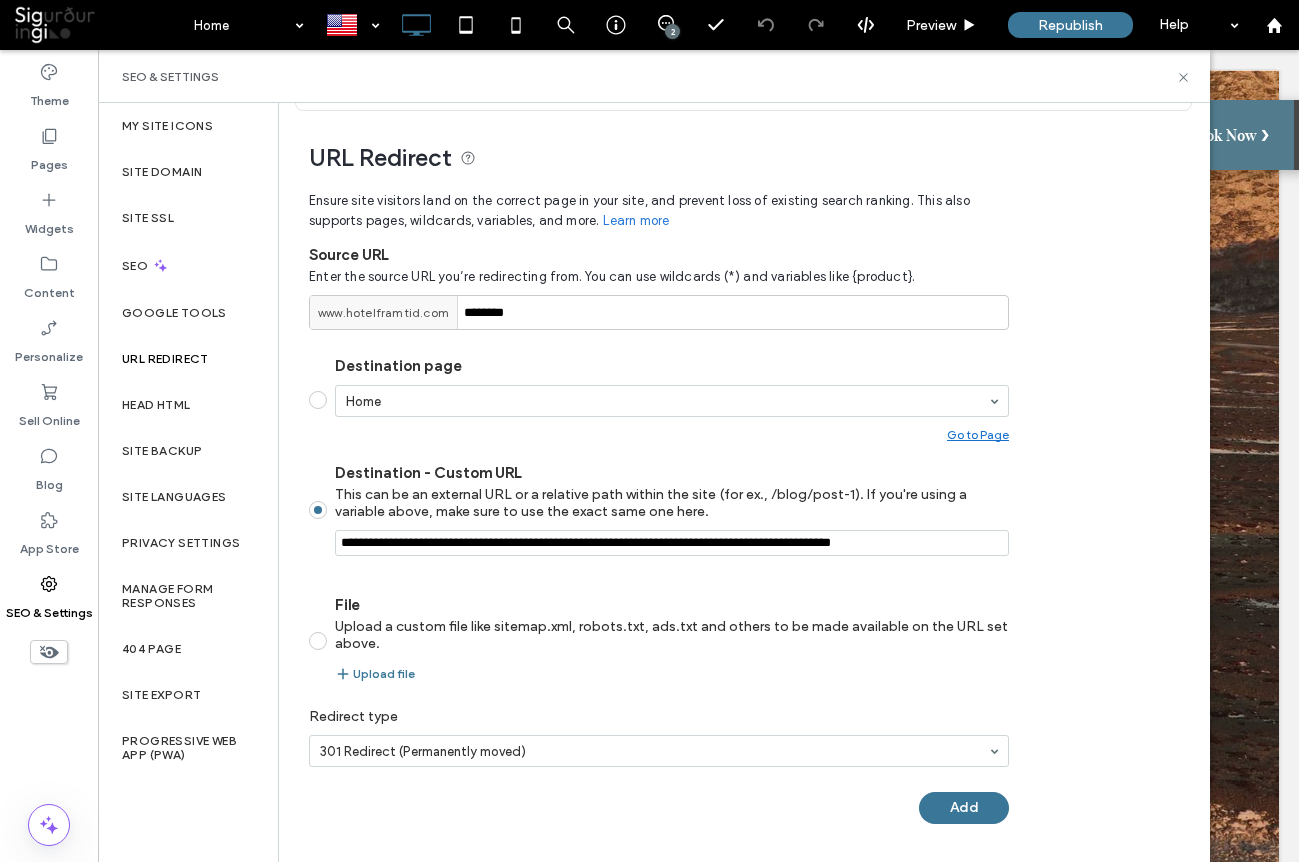 scroll, scrollTop: 132, scrollLeft: 0, axis: vertical 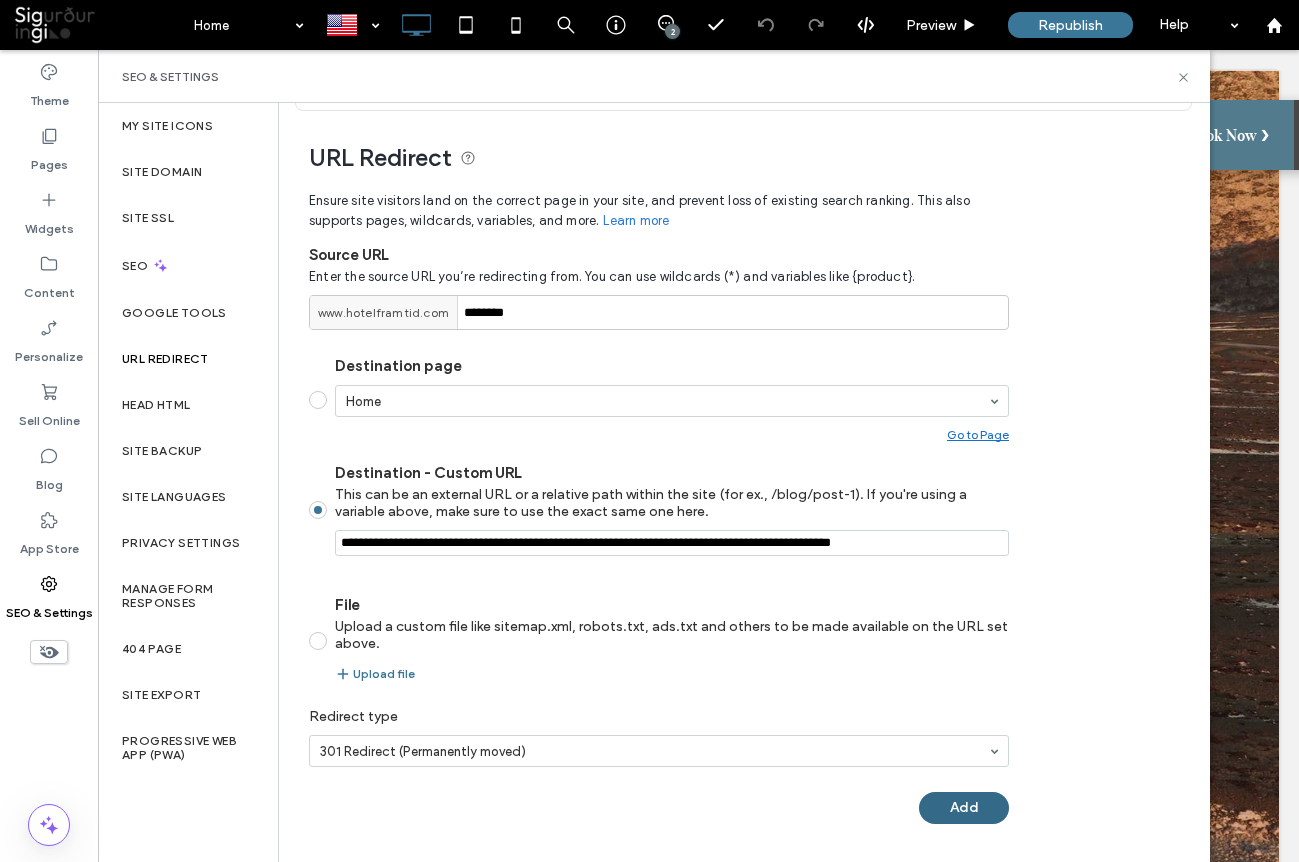 type on "**********" 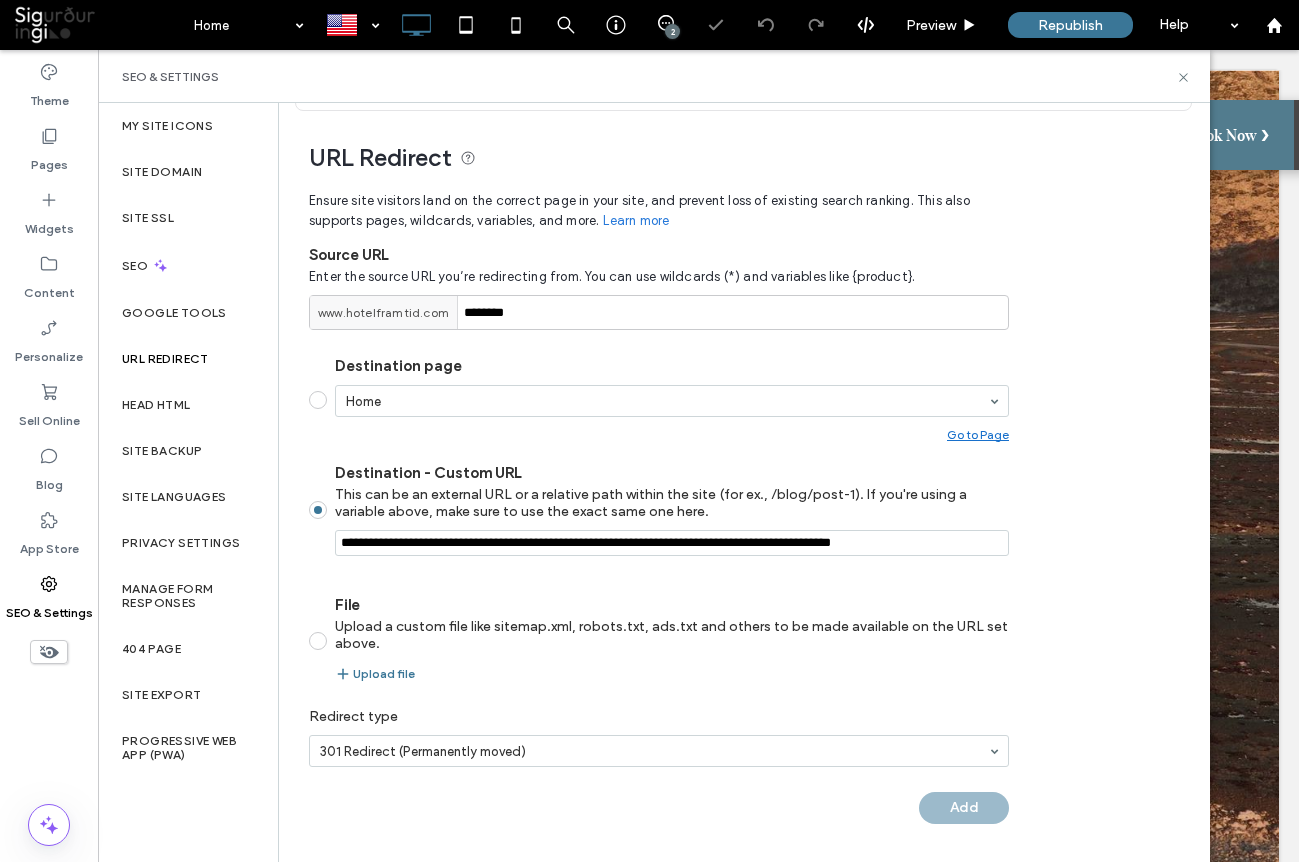 scroll, scrollTop: 65, scrollLeft: 0, axis: vertical 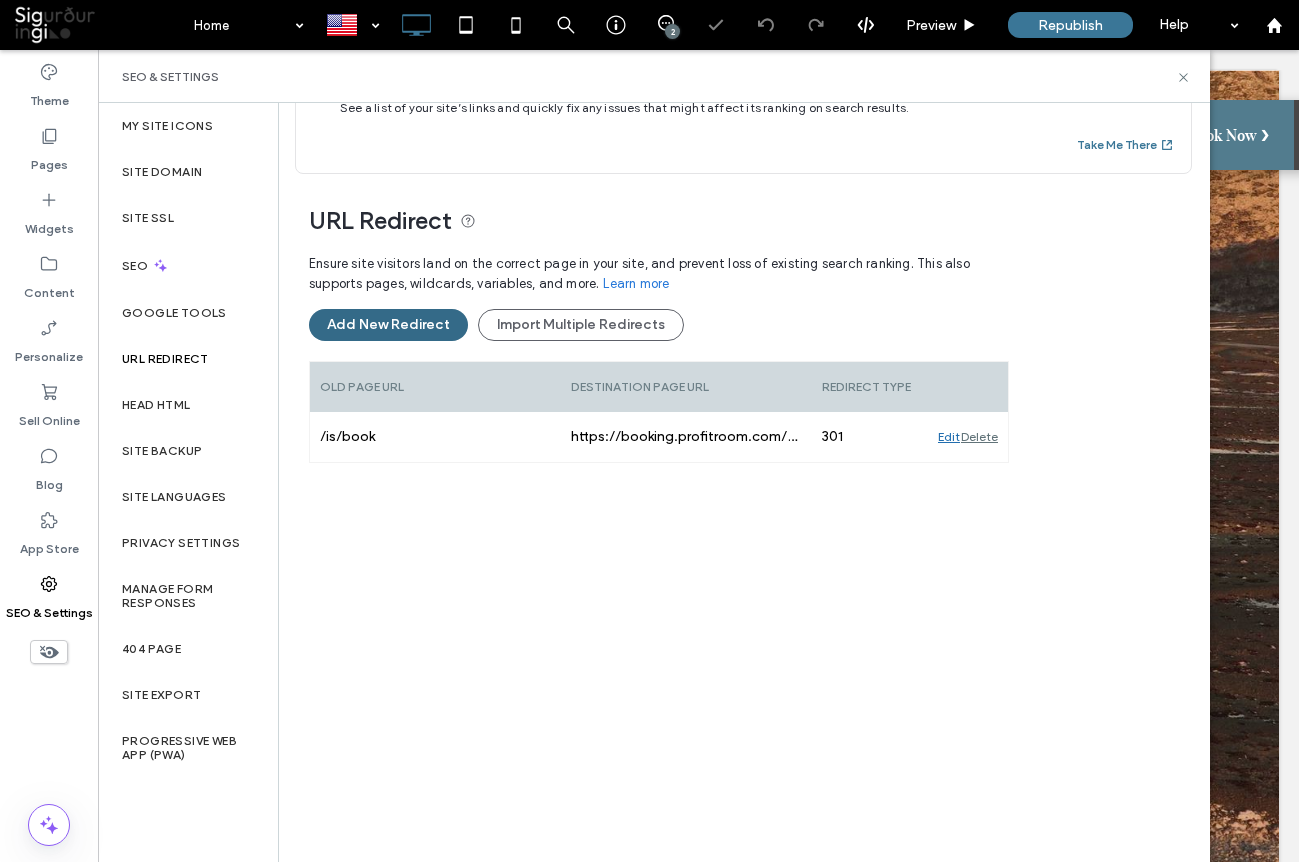 click on "Add New Redirect" at bounding box center [388, 325] 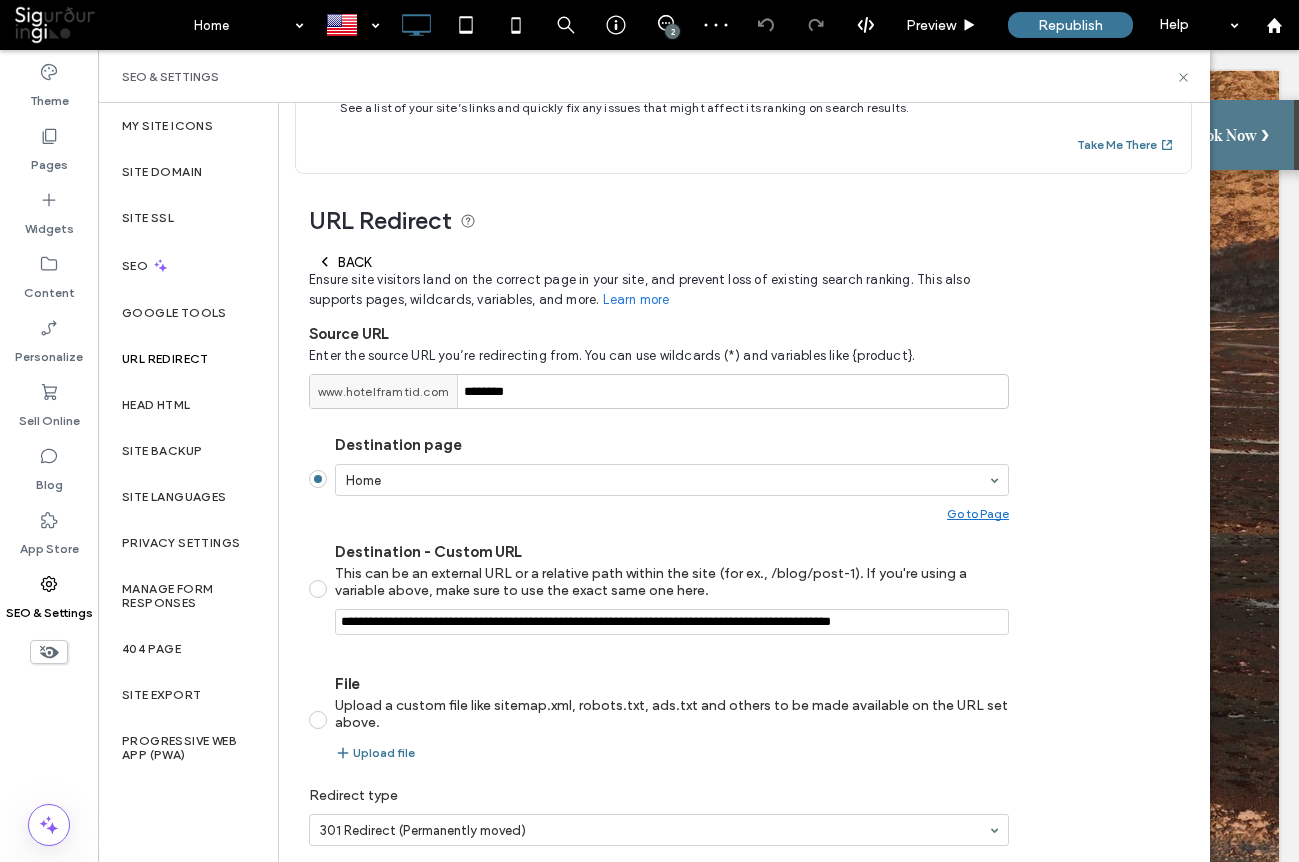 click on "Ensure site visitors land on the correct page in your site, and prevent loss of existing search ranking. This also supports pages, wildcards, variables, and more. Learn more" at bounding box center (659, 290) 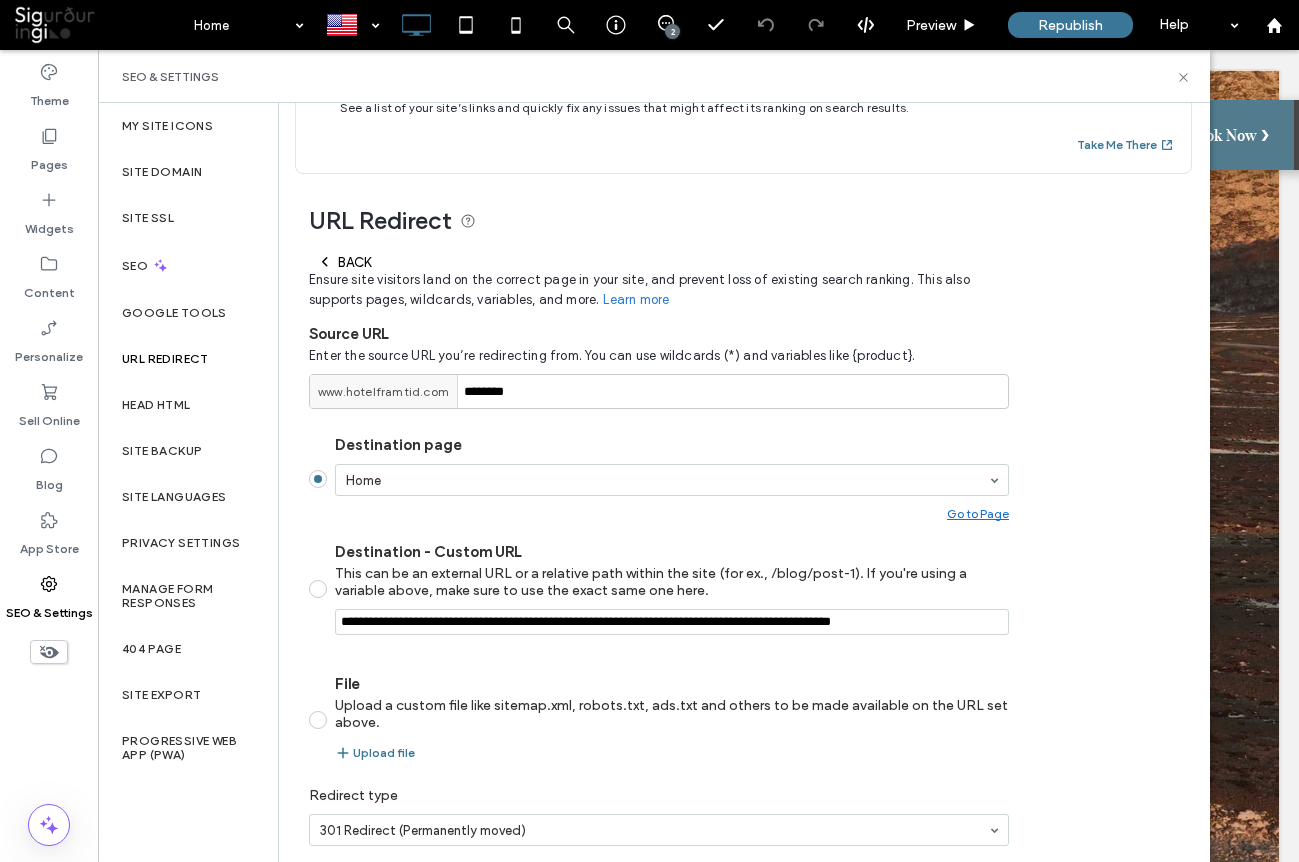 click on "Back" at bounding box center (344, 262) 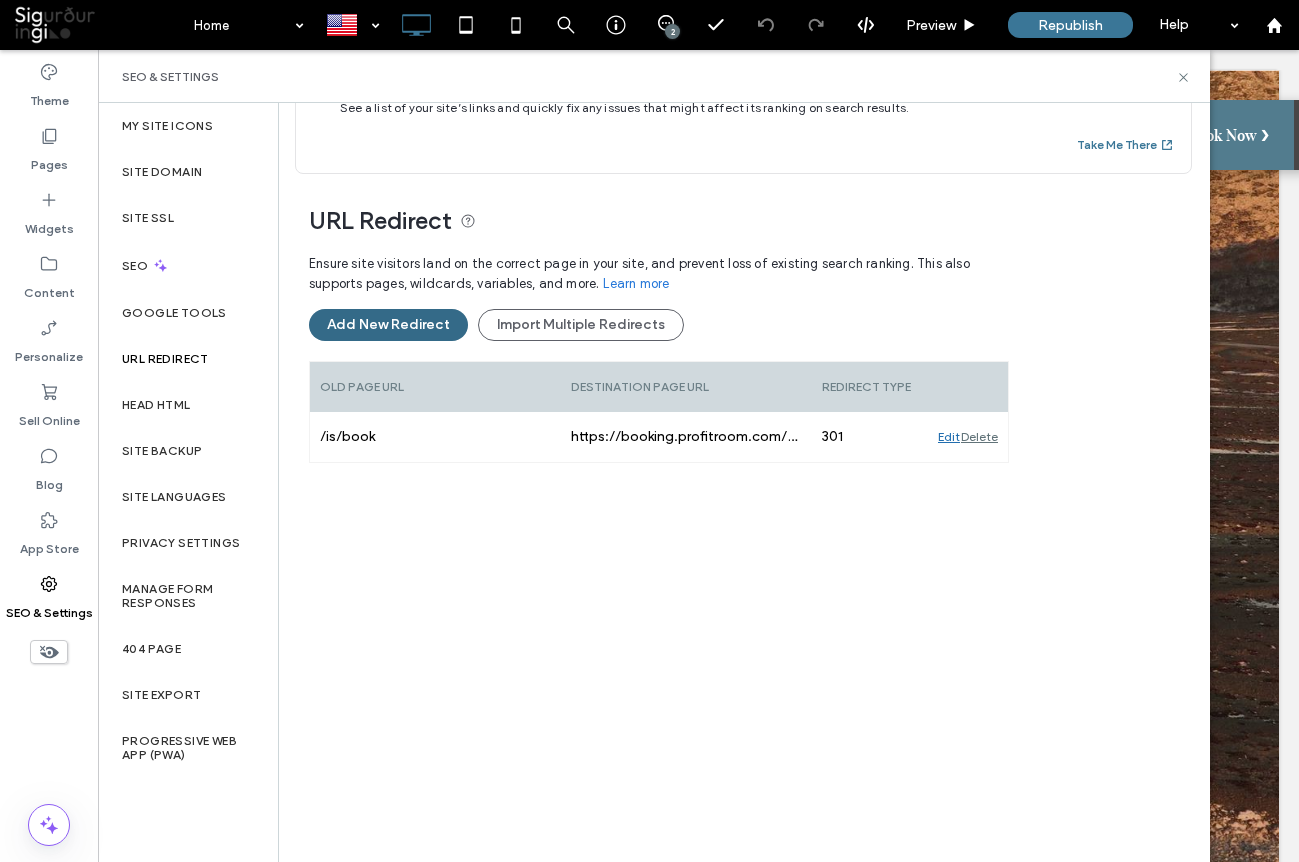 click on "Add New Redirect" at bounding box center [388, 325] 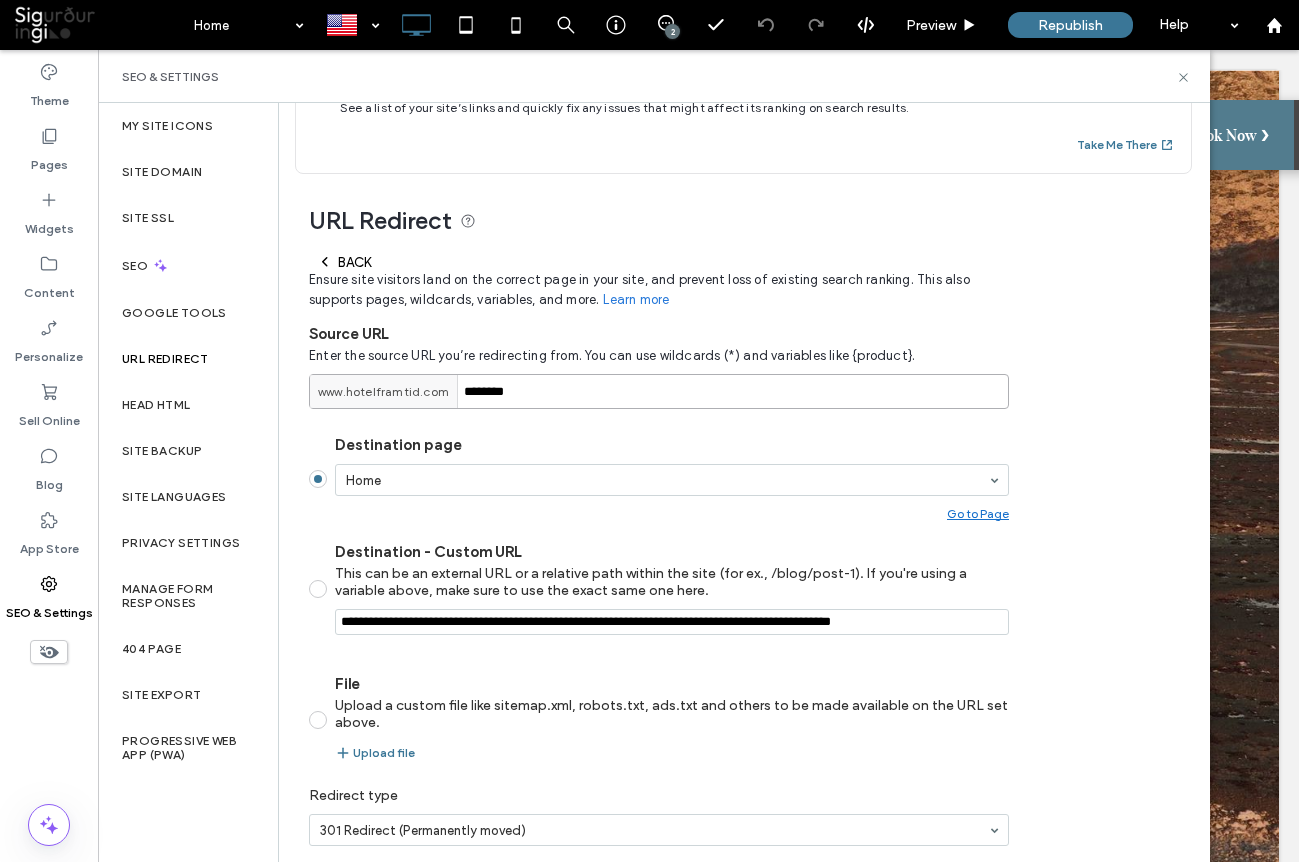 click on "********" at bounding box center [659, 391] 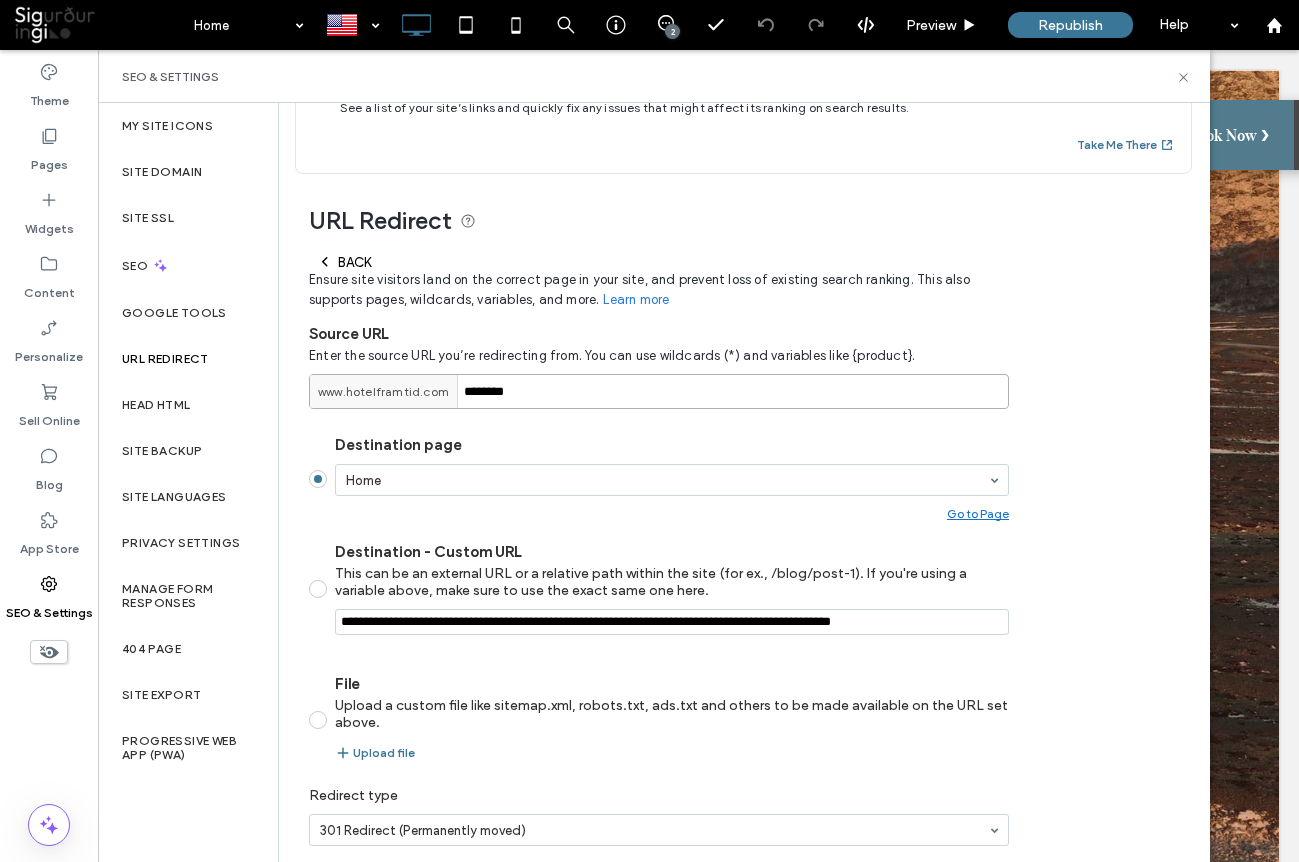click on "********" at bounding box center (659, 391) 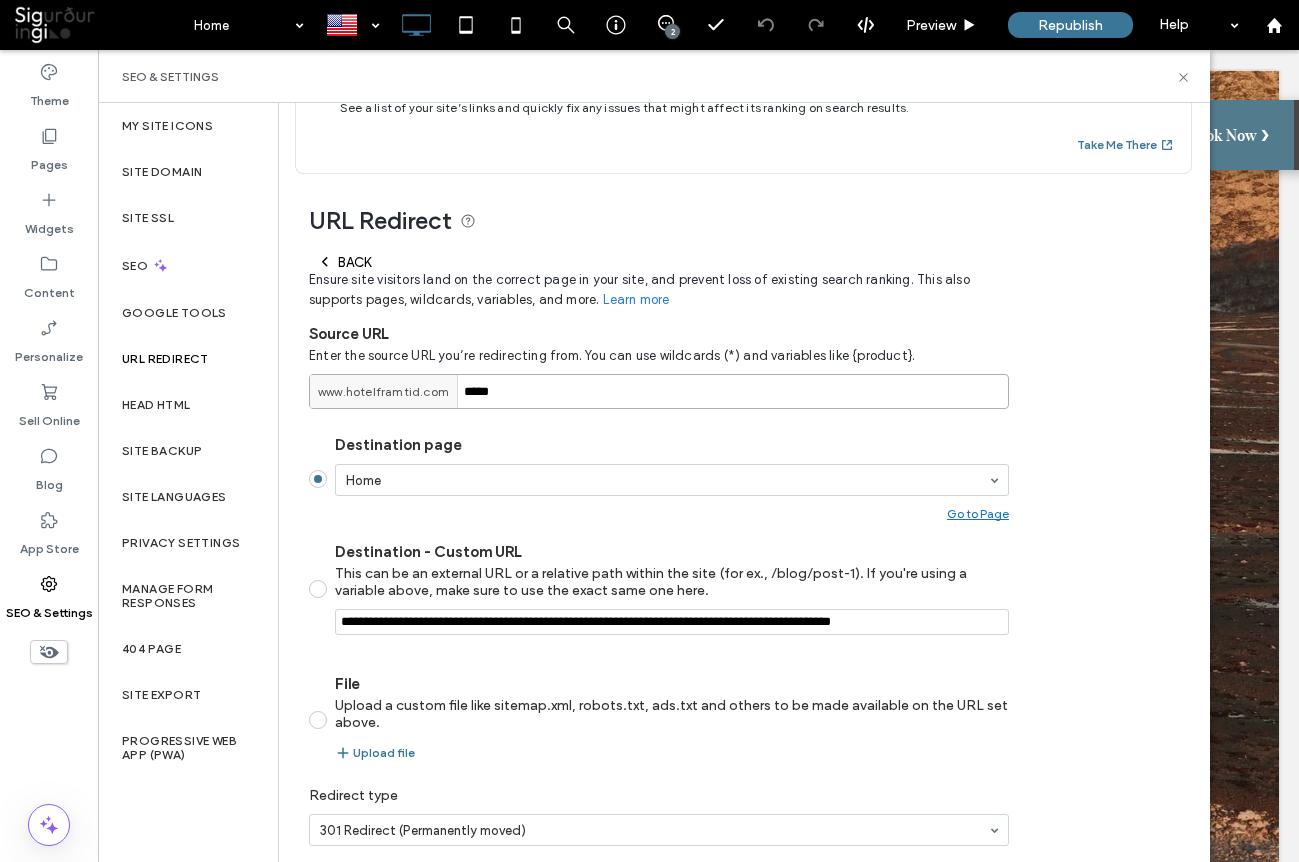 scroll, scrollTop: 148, scrollLeft: 0, axis: vertical 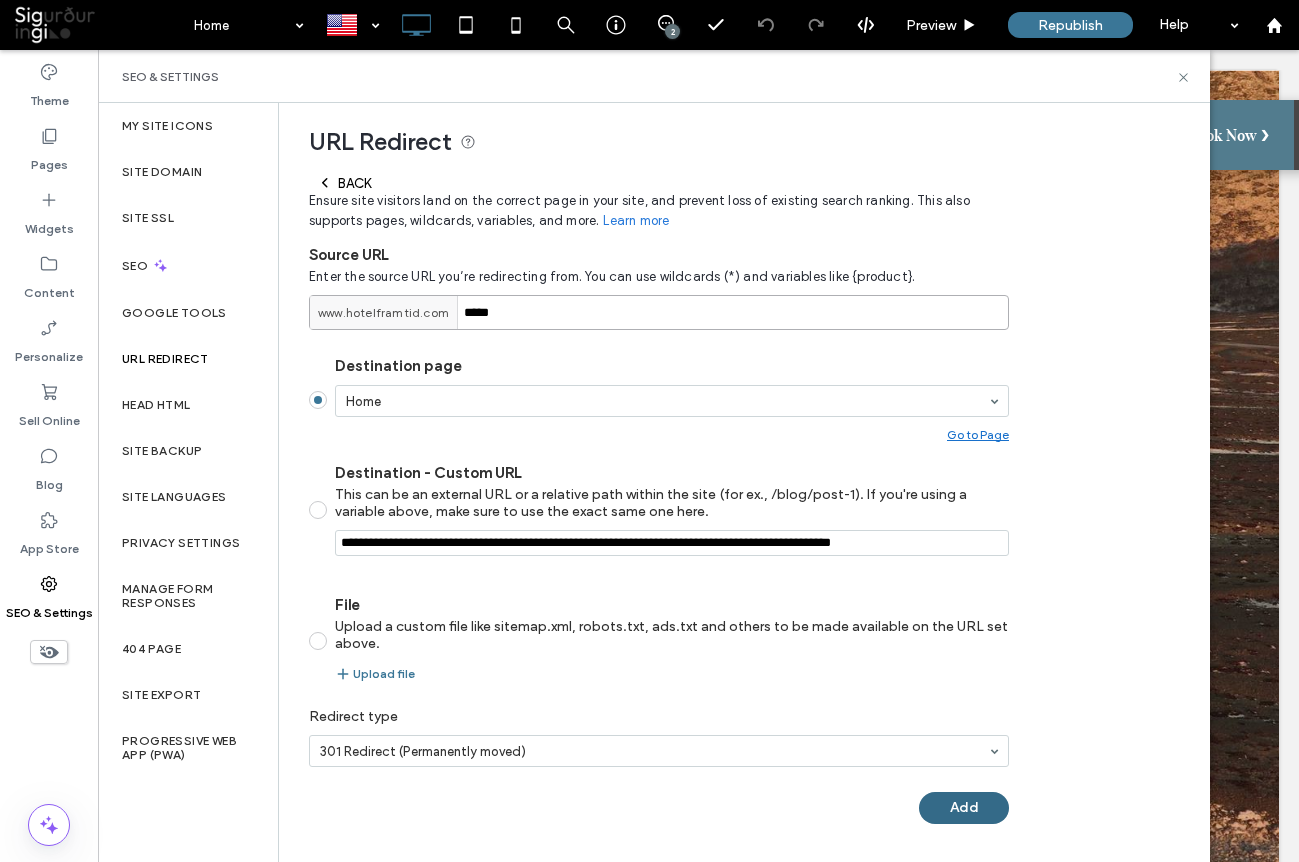 type on "*****" 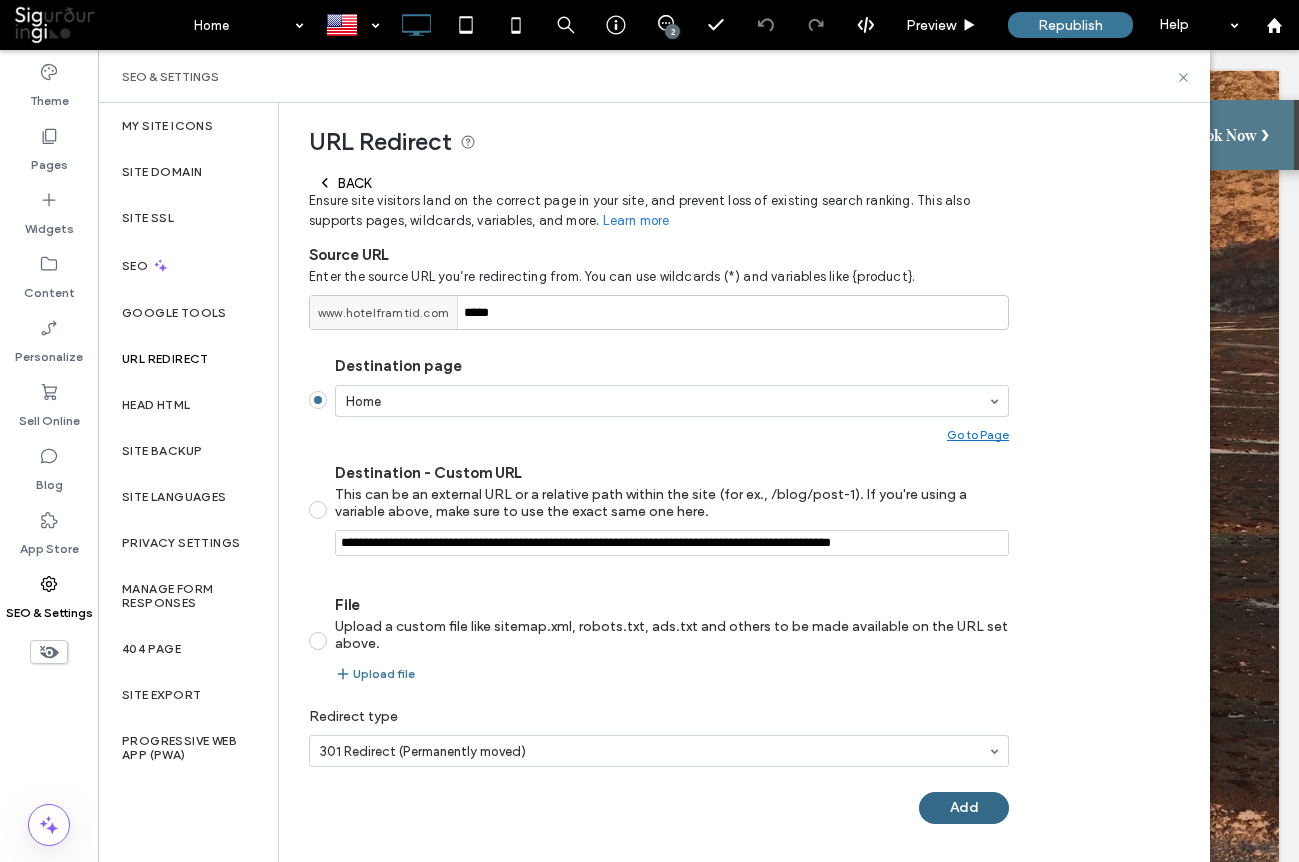 click on "Add" at bounding box center (964, 808) 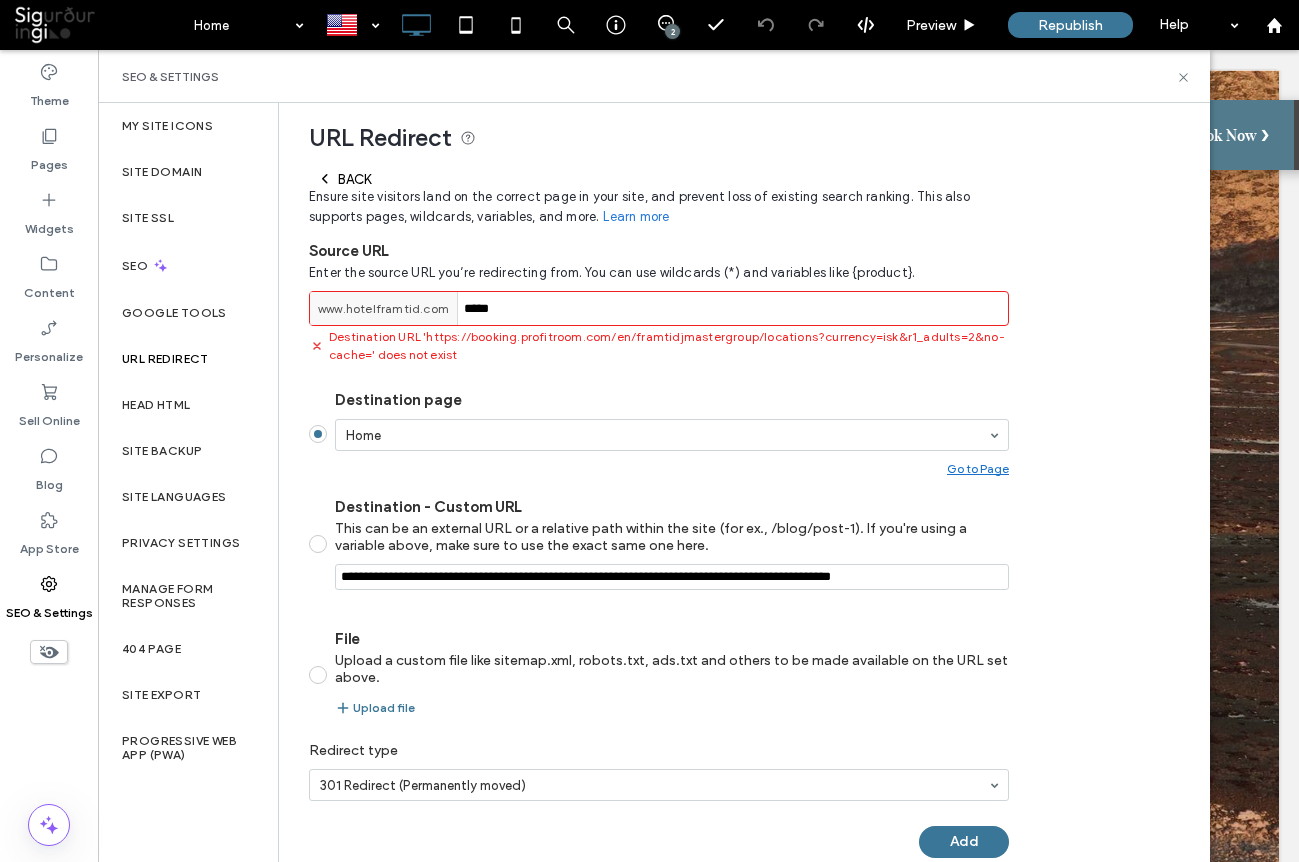 click on "Destination - Custom URL This can be an external URL or a relative path within the site (for ex., /blog/post-1).
If you're using a variable above, make sure to use the exact same one here." at bounding box center (672, 577) 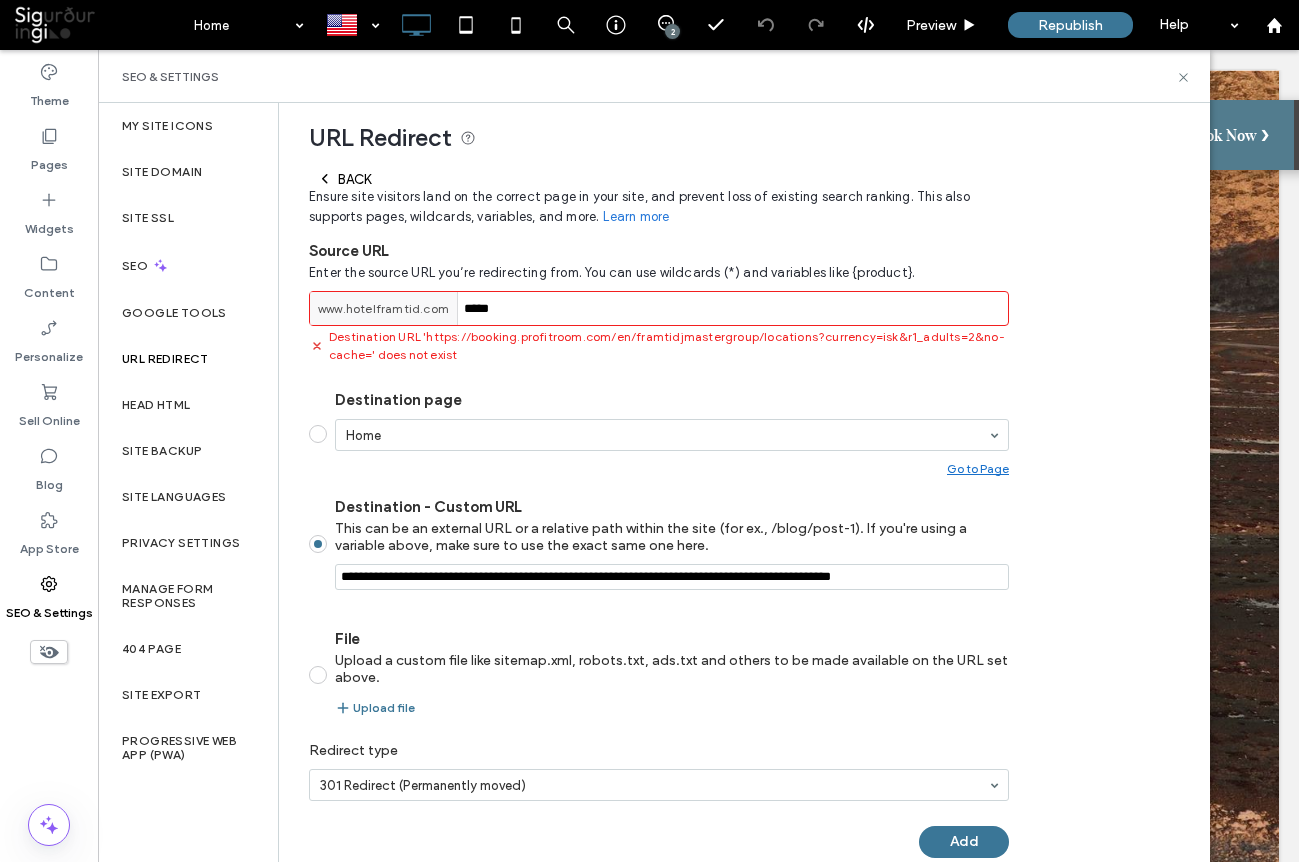 click on "Destination - Custom URL This can be an external URL or a relative path within the site (for ex., /blog/post-1).
If you're using a variable above, make sure to use the exact same one here." at bounding box center [672, 577] 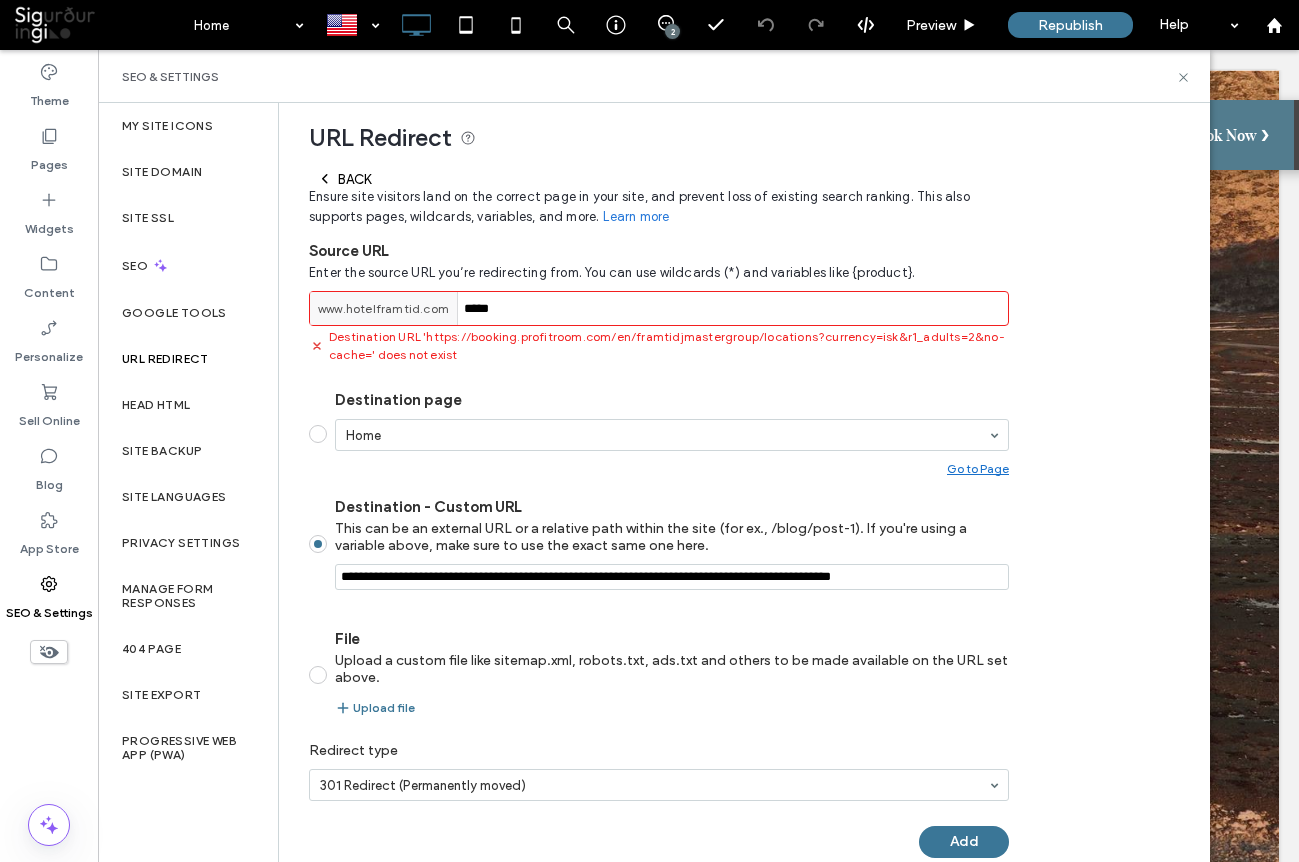 click on "Destination - Custom URL This can be an external URL or a relative path within the site (for ex., /blog/post-1).
If you're using a variable above, make sure to use the exact same one here." at bounding box center (672, 577) 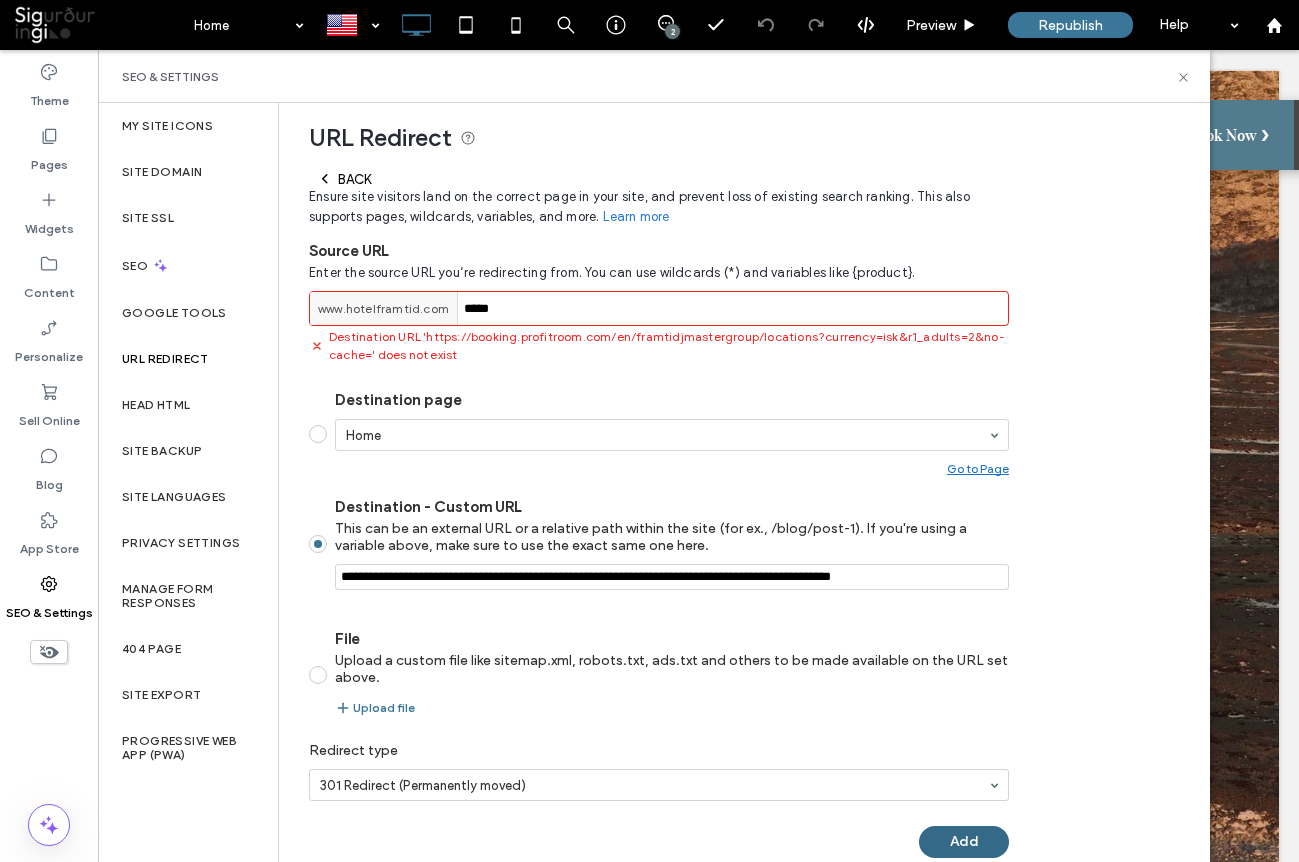click on "Add" at bounding box center [964, 842] 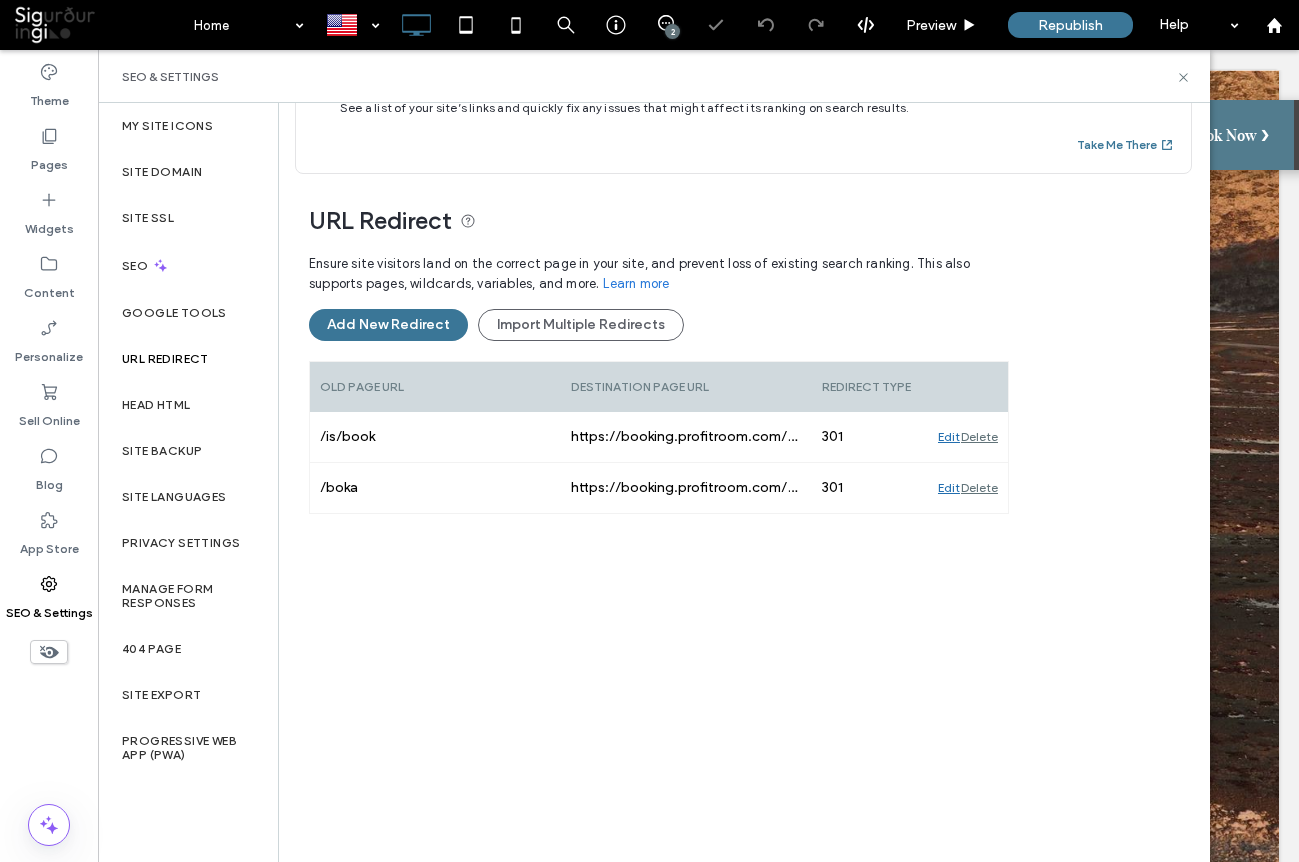 scroll, scrollTop: 36, scrollLeft: 0, axis: vertical 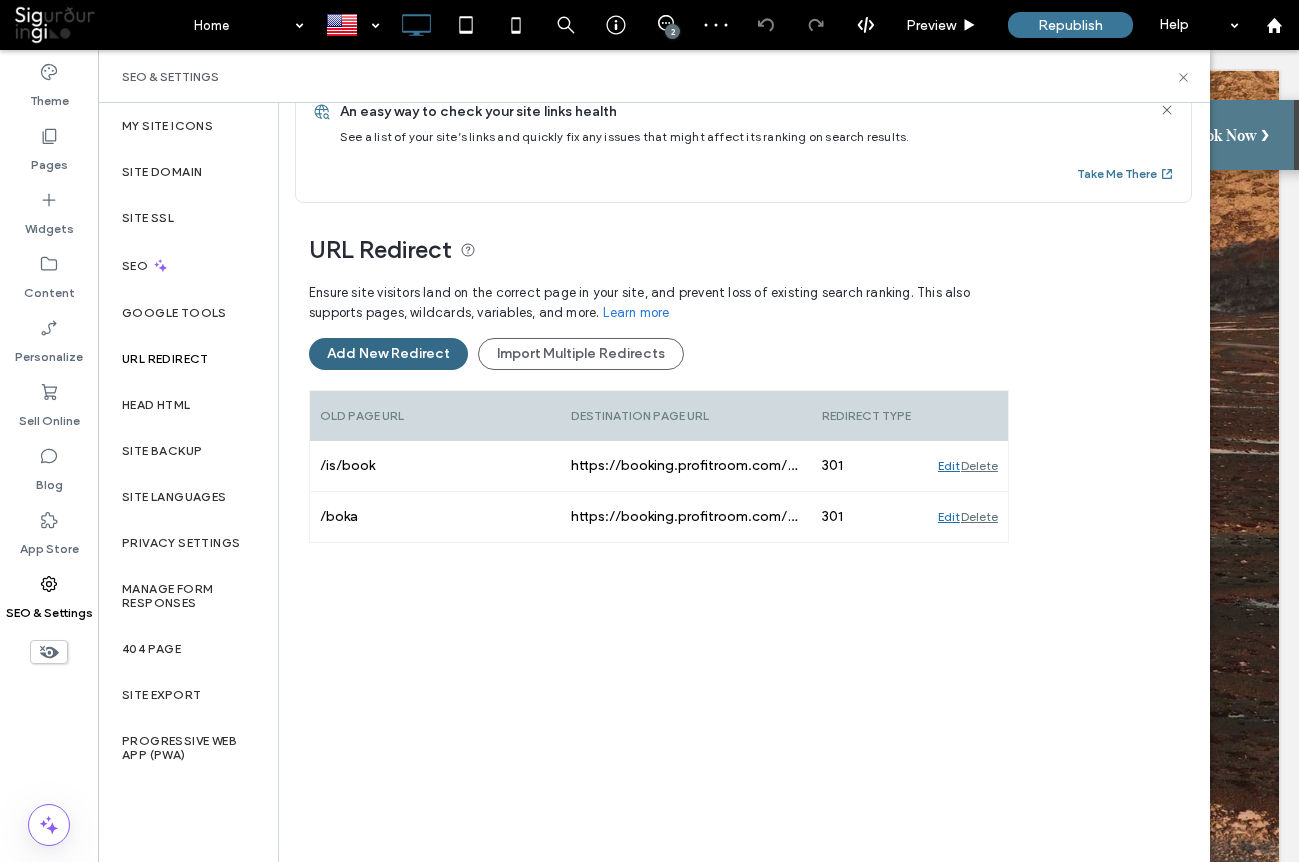 click on "Add New Redirect" at bounding box center (388, 354) 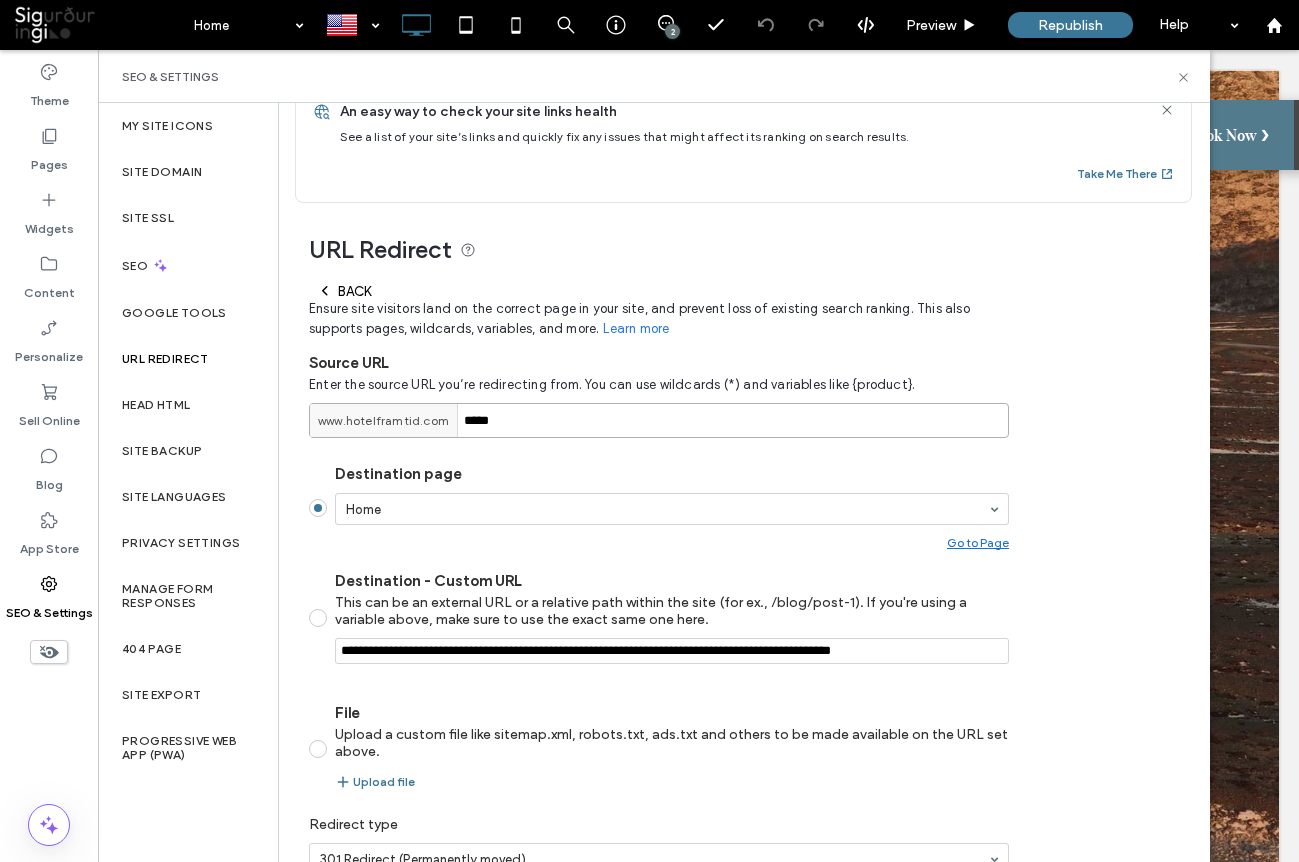 click on "*****" at bounding box center (659, 420) 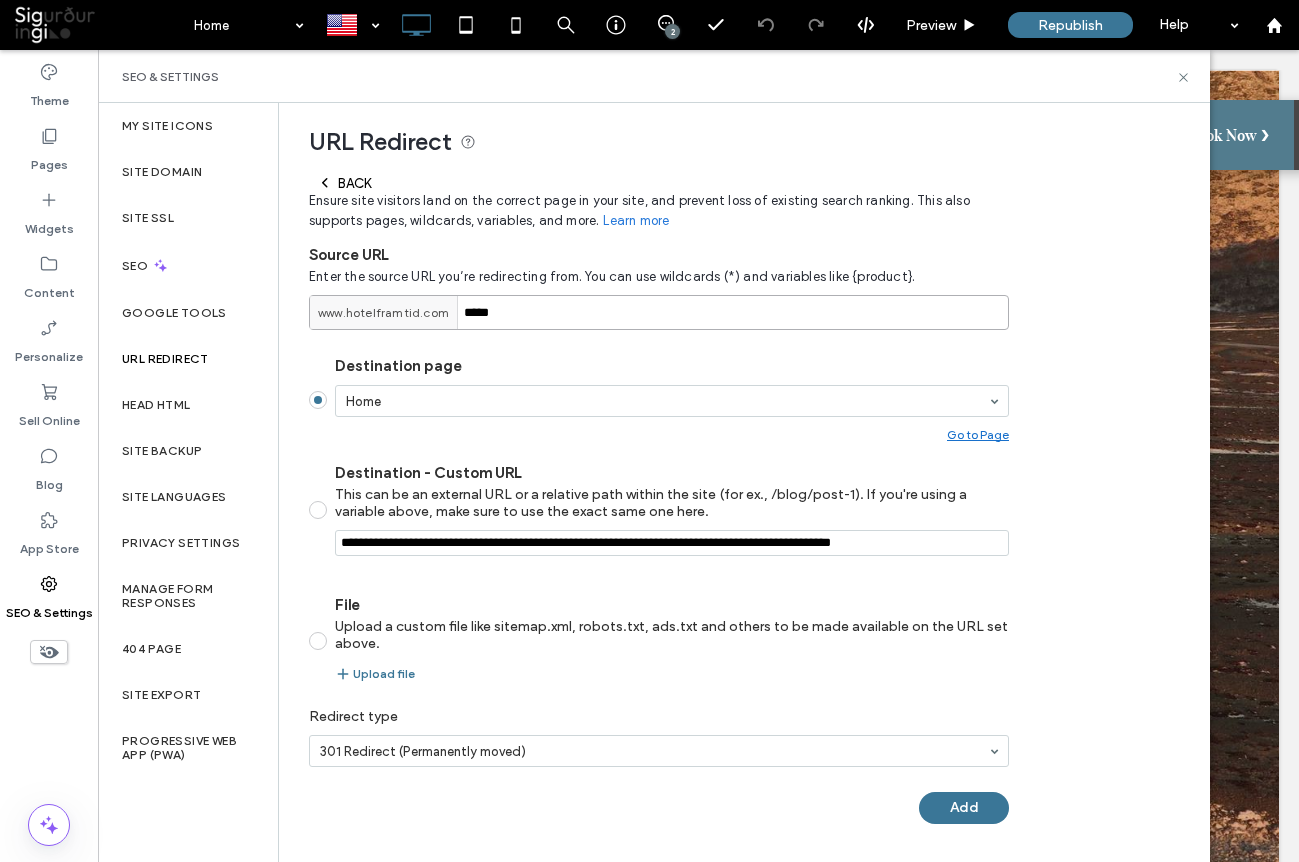 type on "*****" 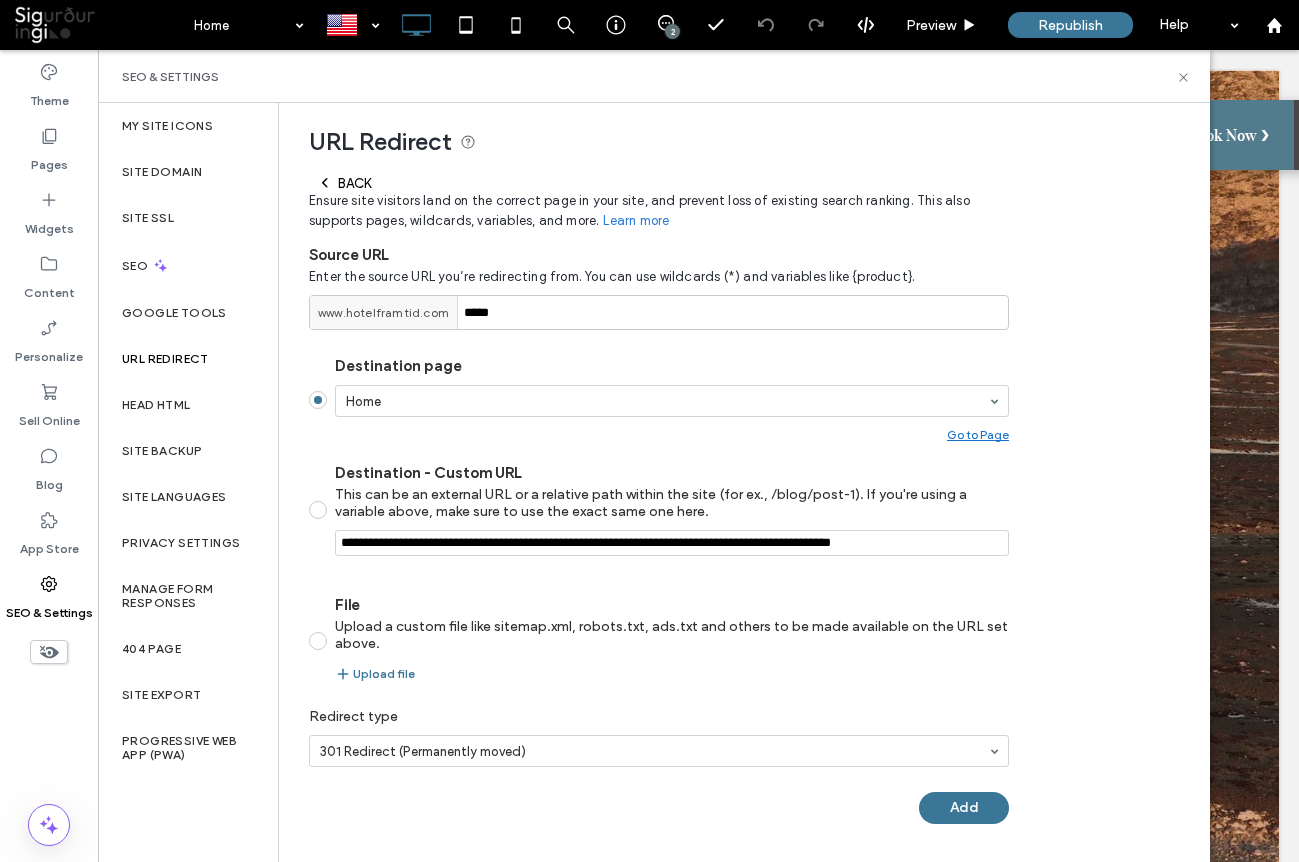 click on "Back Ensure site visitors land on the correct page in your site, and prevent loss of existing search ranking. This also supports pages, wildcards, variables, and more. Learn more Source URL Enter the source URL you’re redirecting from. You can use wildcards (*) and variables like {product}. www.hotelframtid.com ***** Destination page Home Go to Page Destination - Custom URL This can be an external URL or a relative path within the site (for ex., /blog/post-1).
If you're using a variable above, make sure to use the exact same one here. File Upload a custom file like sitemap.xml, robots.txt, ads.txt and others to be made available on the URL set above. Upload file Redirect type 301 Redirect (Permanently moved) Add" at bounding box center (659, 504) 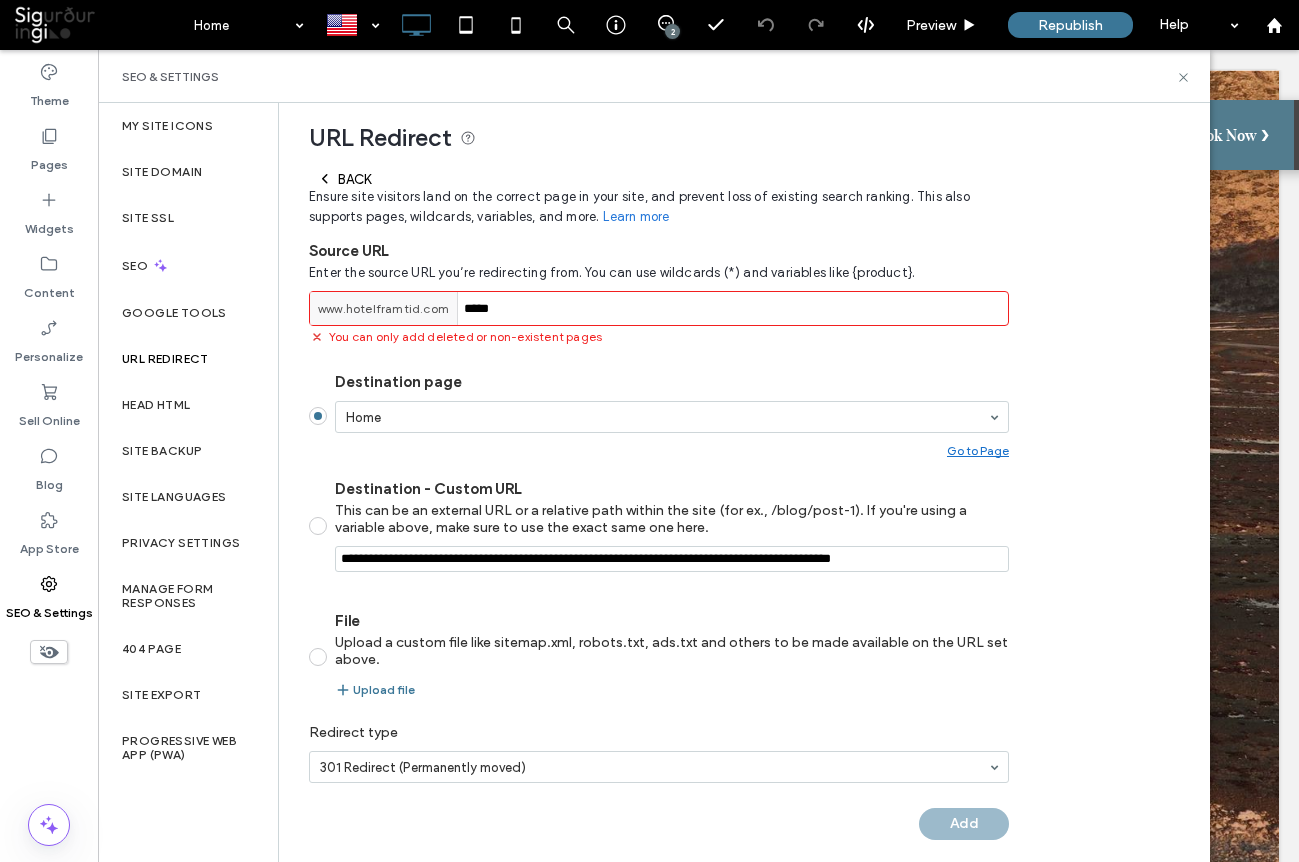 click on "Destination - Custom URL This can be an external URL or a relative path within the site (for ex., /blog/post-1).
If you're using a variable above, make sure to use the exact same one here." at bounding box center [672, 526] 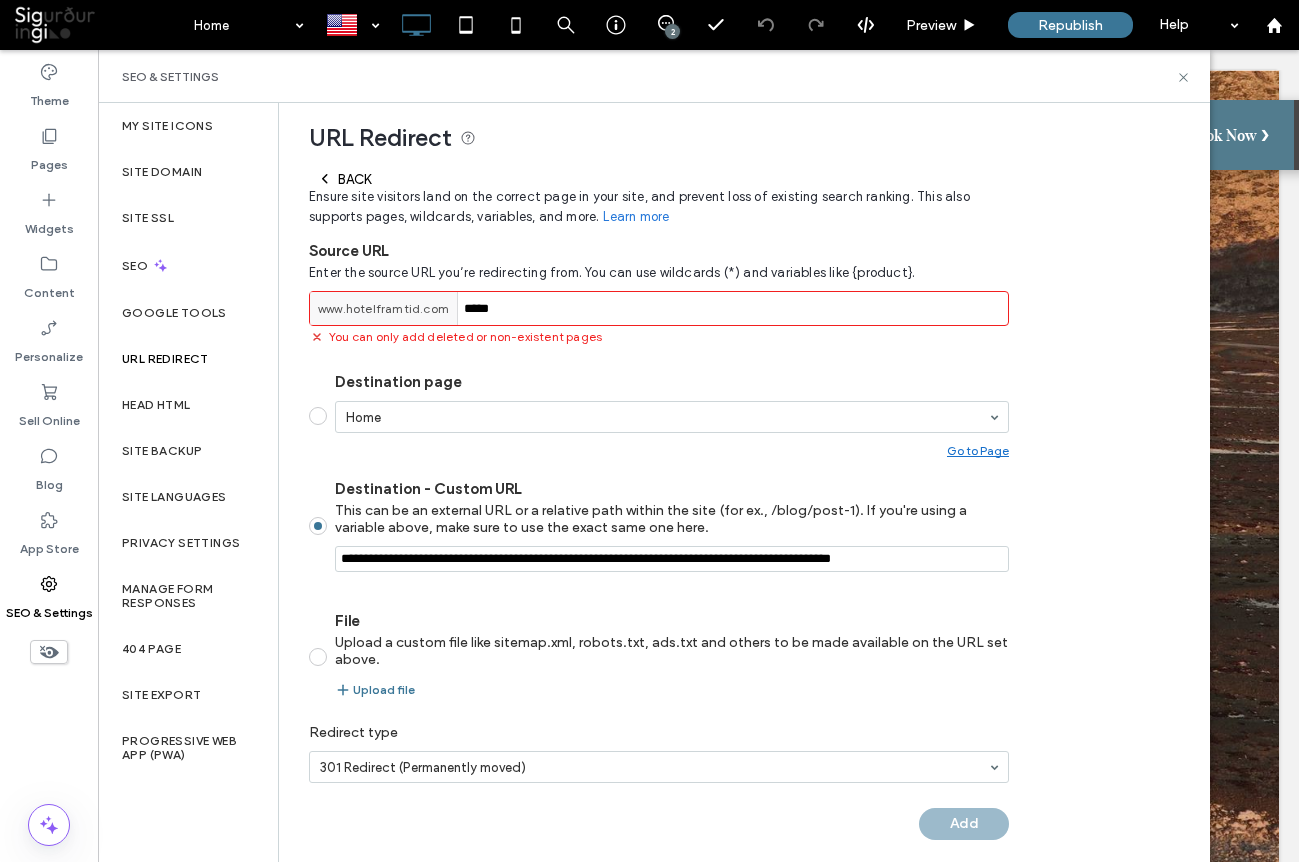 click on "Destination - Custom URL This can be an external URL or a relative path within the site (for ex., /blog/post-1).
If you're using a variable above, make sure to use the exact same one here." at bounding box center (672, 559) 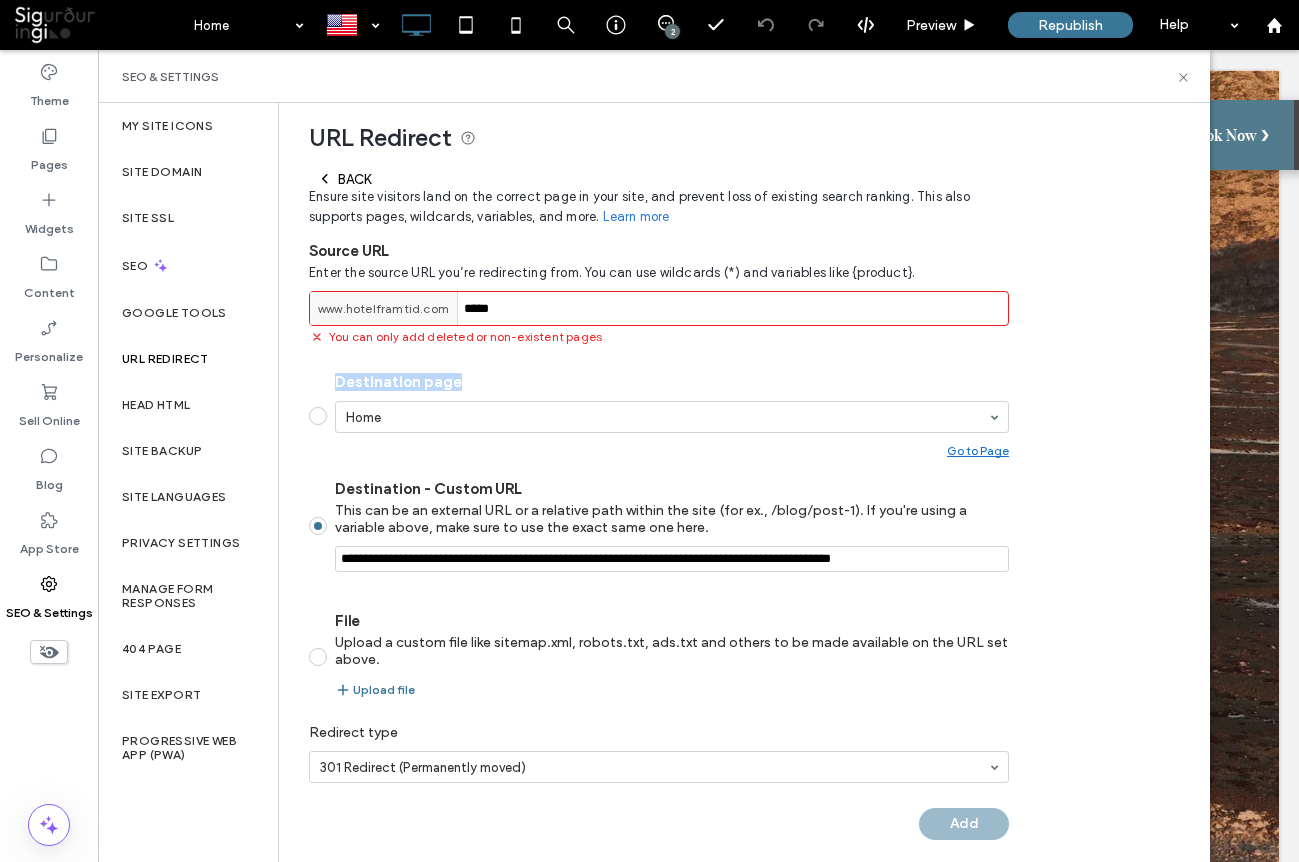 click on "Destination page" at bounding box center [672, 382] 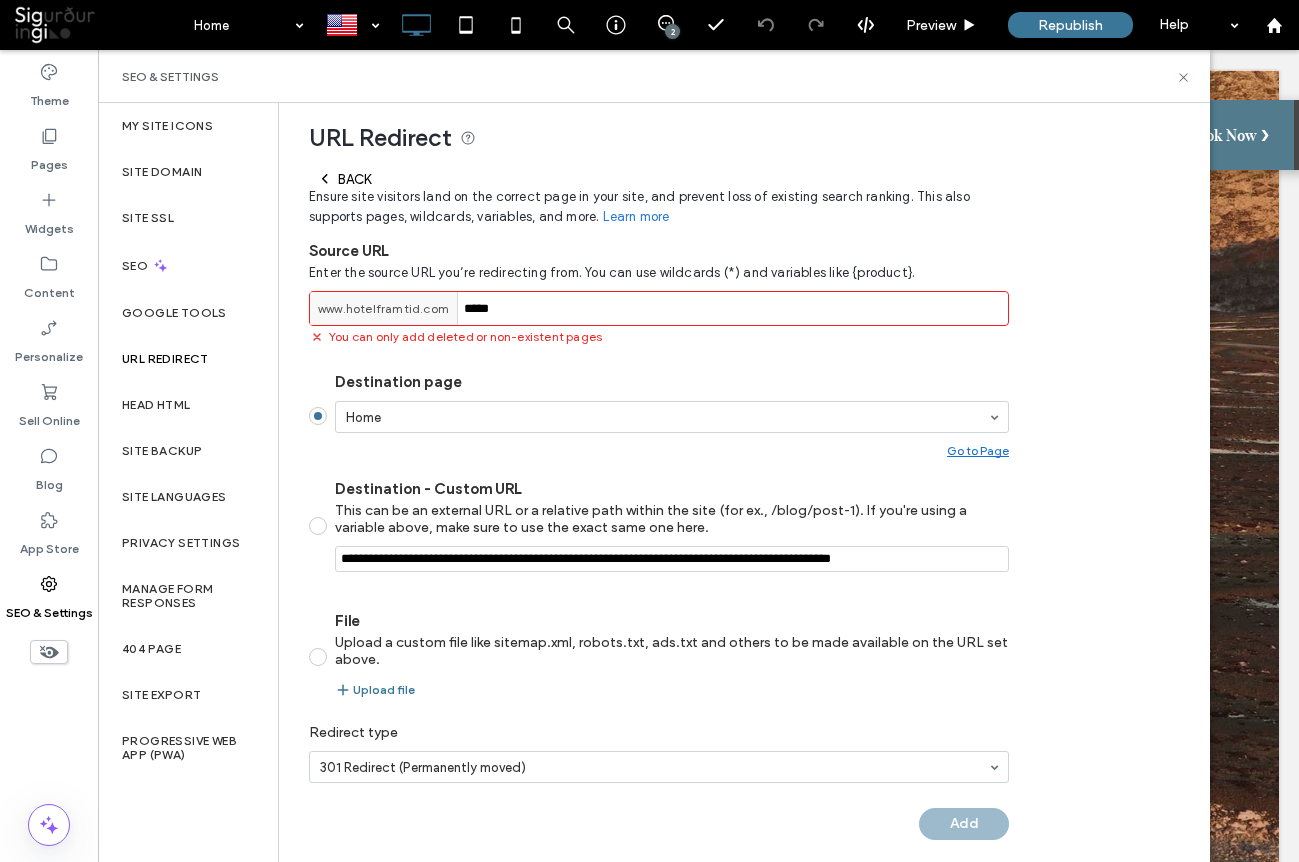 click on "Destination - Custom URL This can be an external URL or a relative path within the site (for ex., /blog/post-1).
If you're using a variable above, make sure to use the exact same one here." at bounding box center (672, 508) 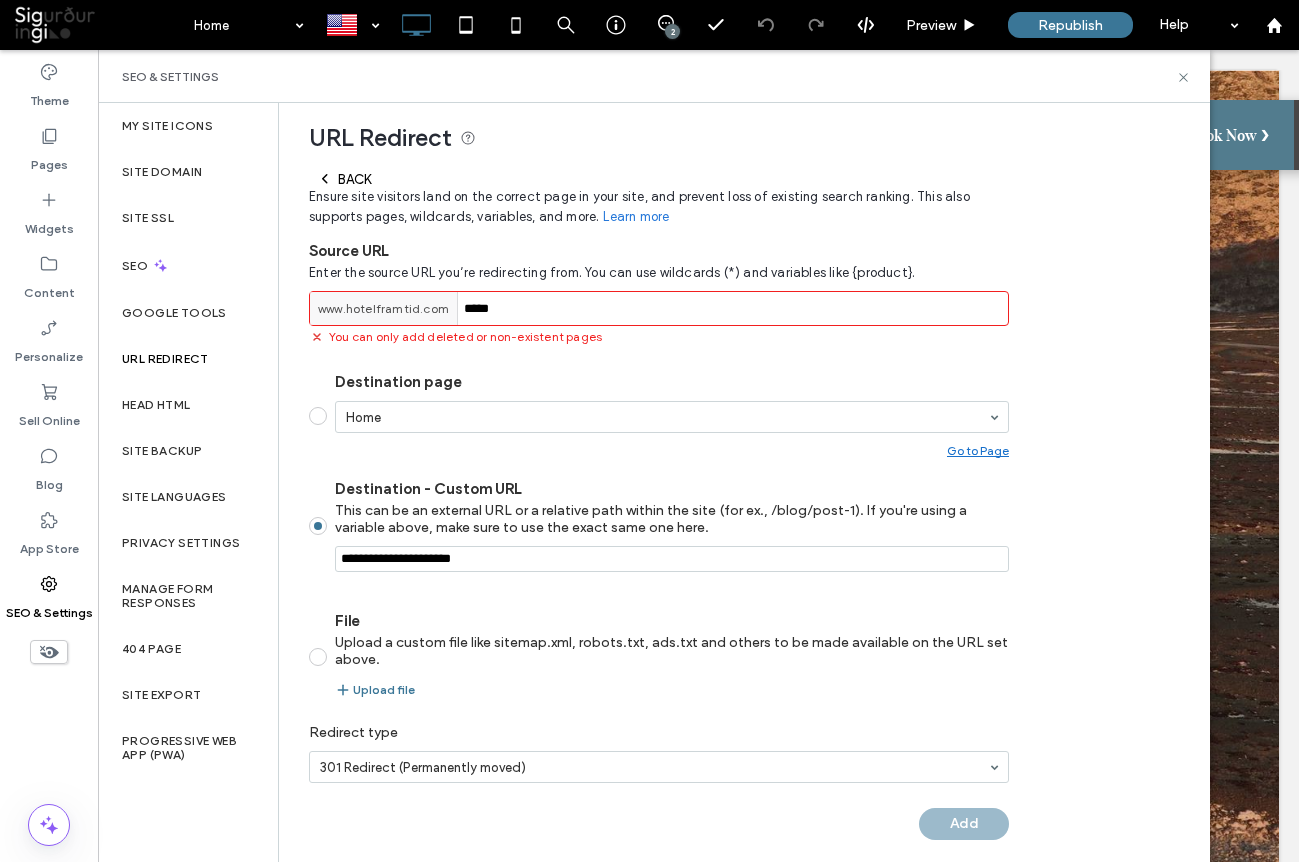 scroll, scrollTop: 163, scrollLeft: 0, axis: vertical 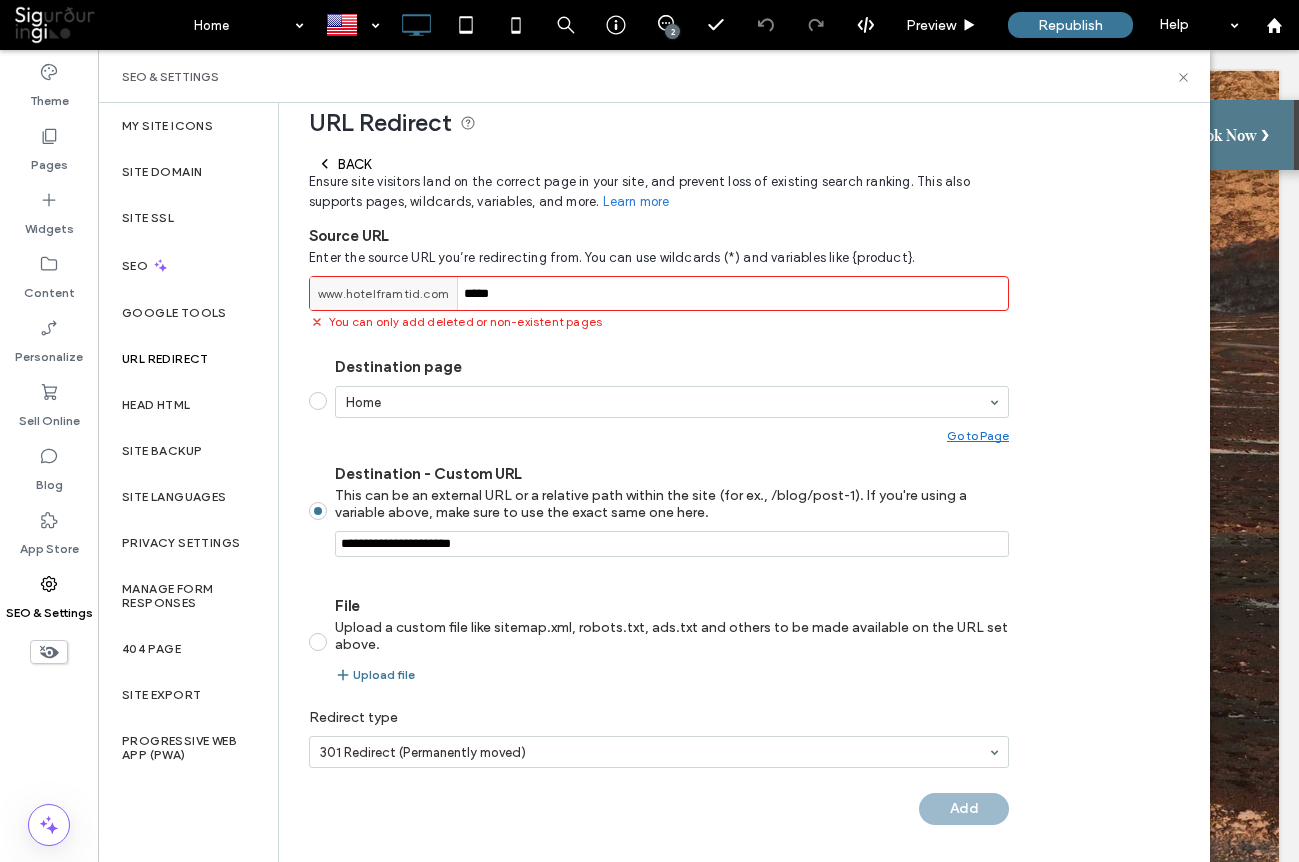 click on "Destination - Custom URL This can be an external URL or a relative path within the site (for ex., /blog/post-1).
If you're using a variable above, make sure to use the exact same one here." at bounding box center (672, 544) 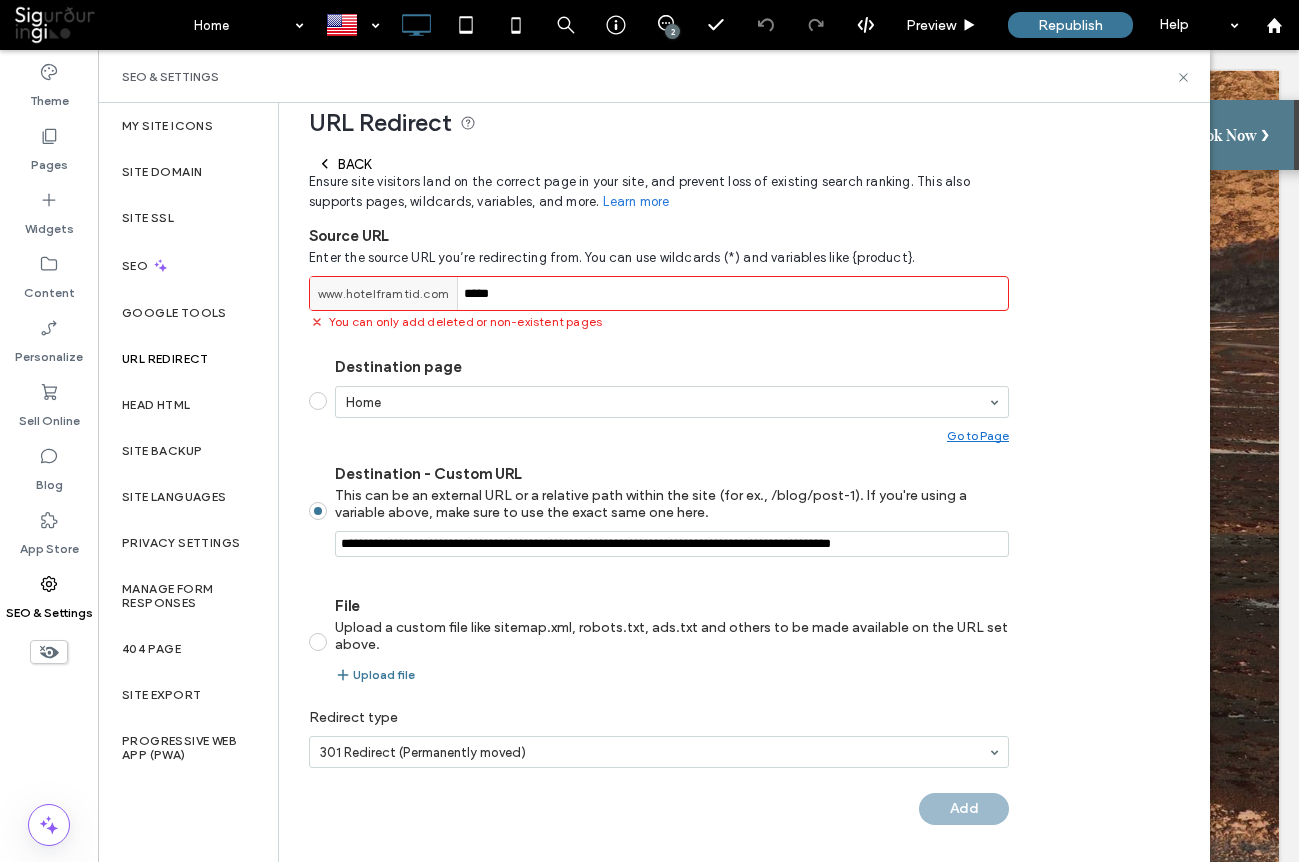 type on "**********" 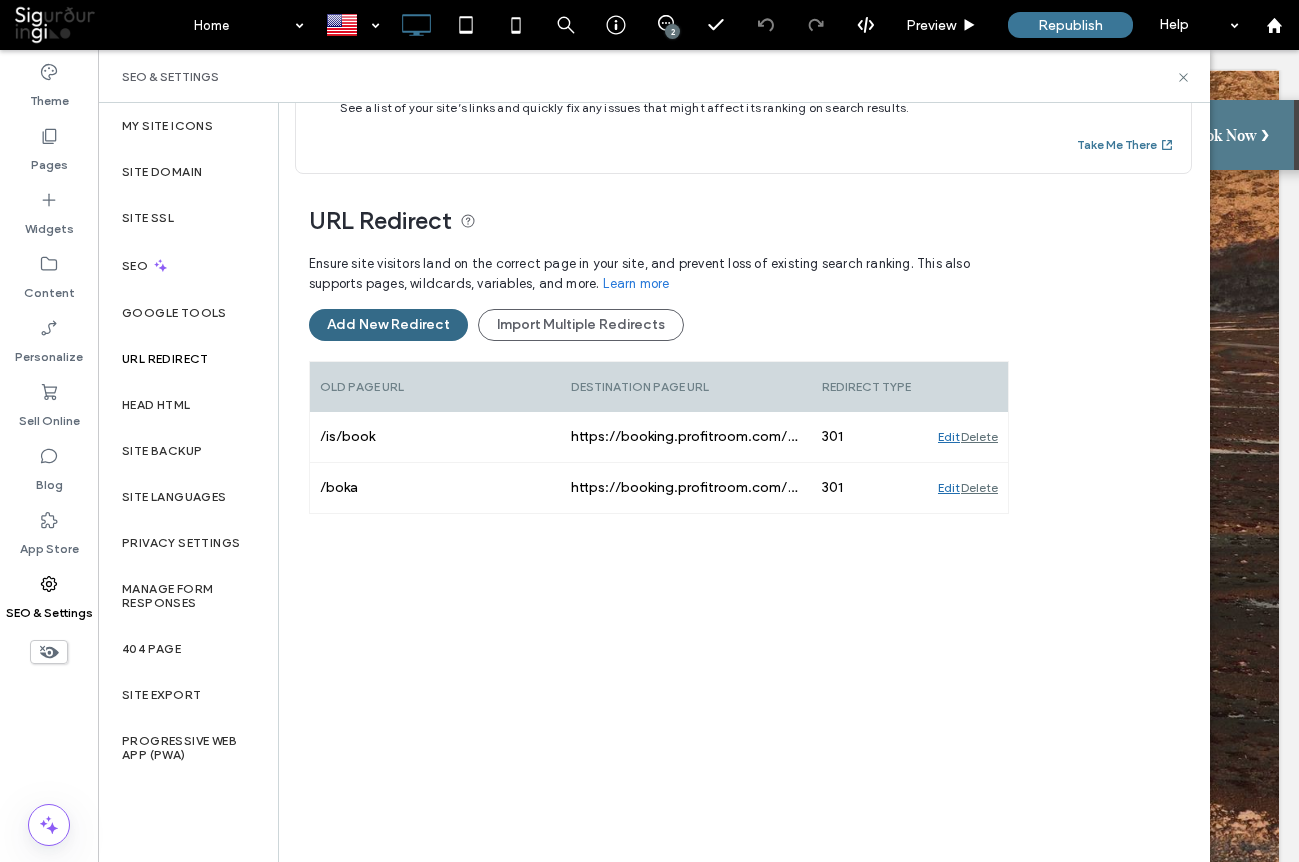 click on "Add New Redirect" at bounding box center (388, 325) 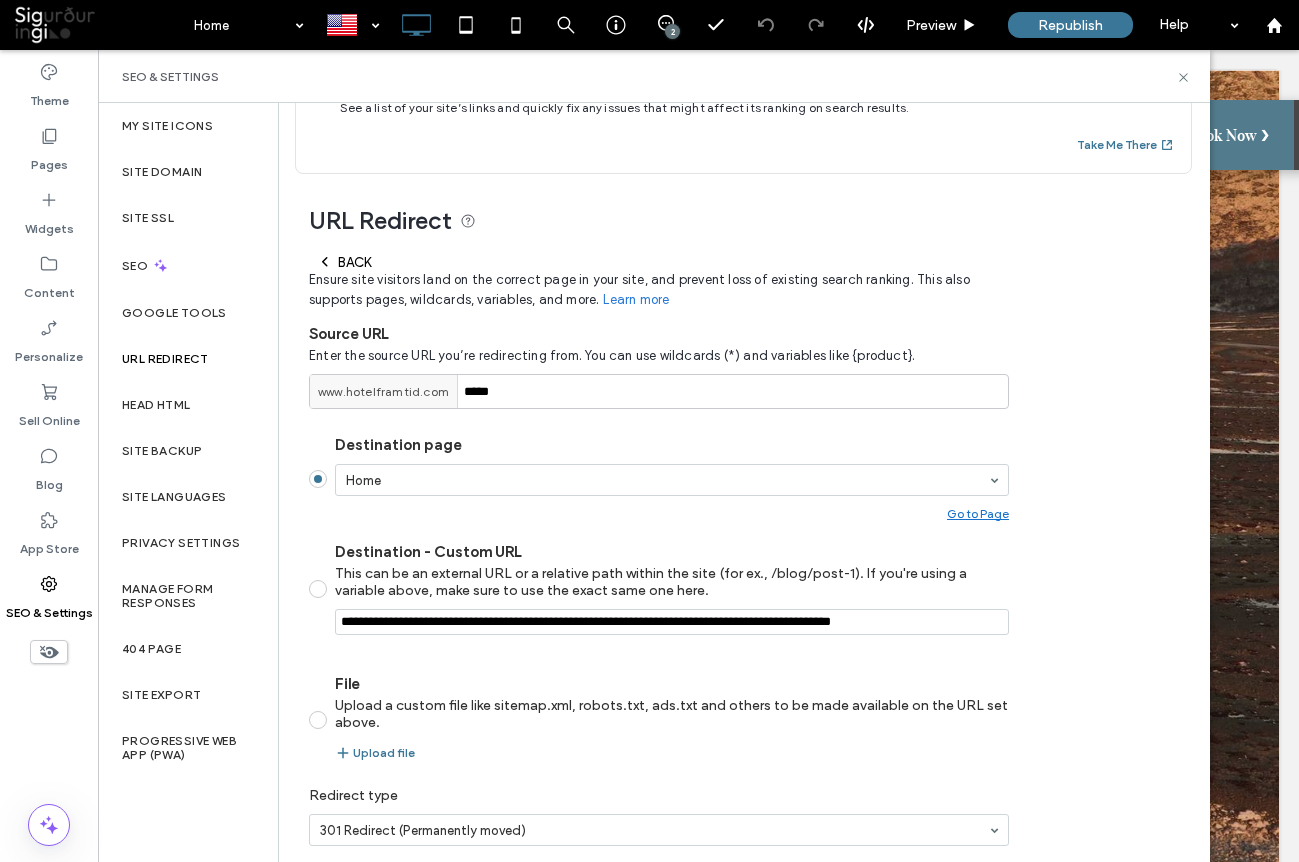 scroll, scrollTop: 112, scrollLeft: 0, axis: vertical 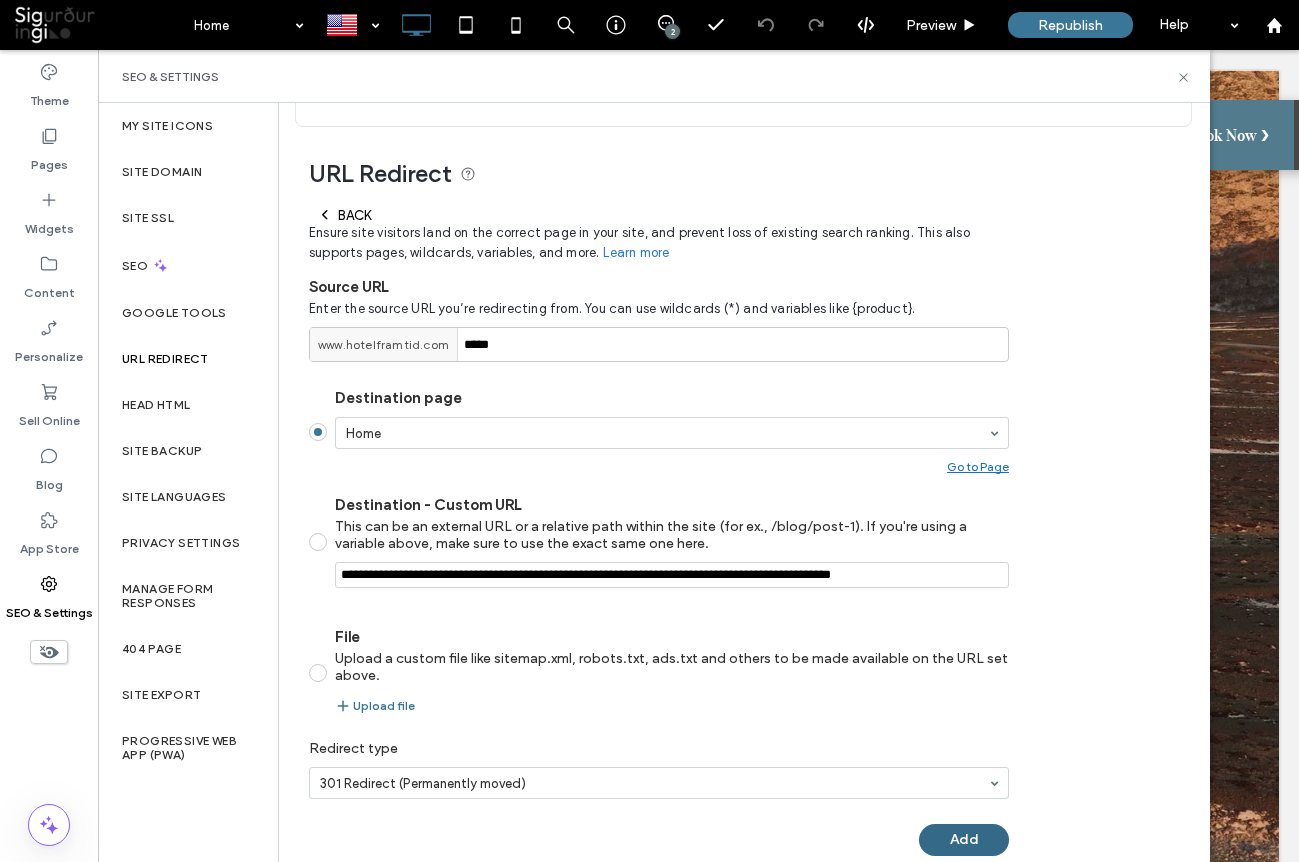 click on "Add" at bounding box center (964, 840) 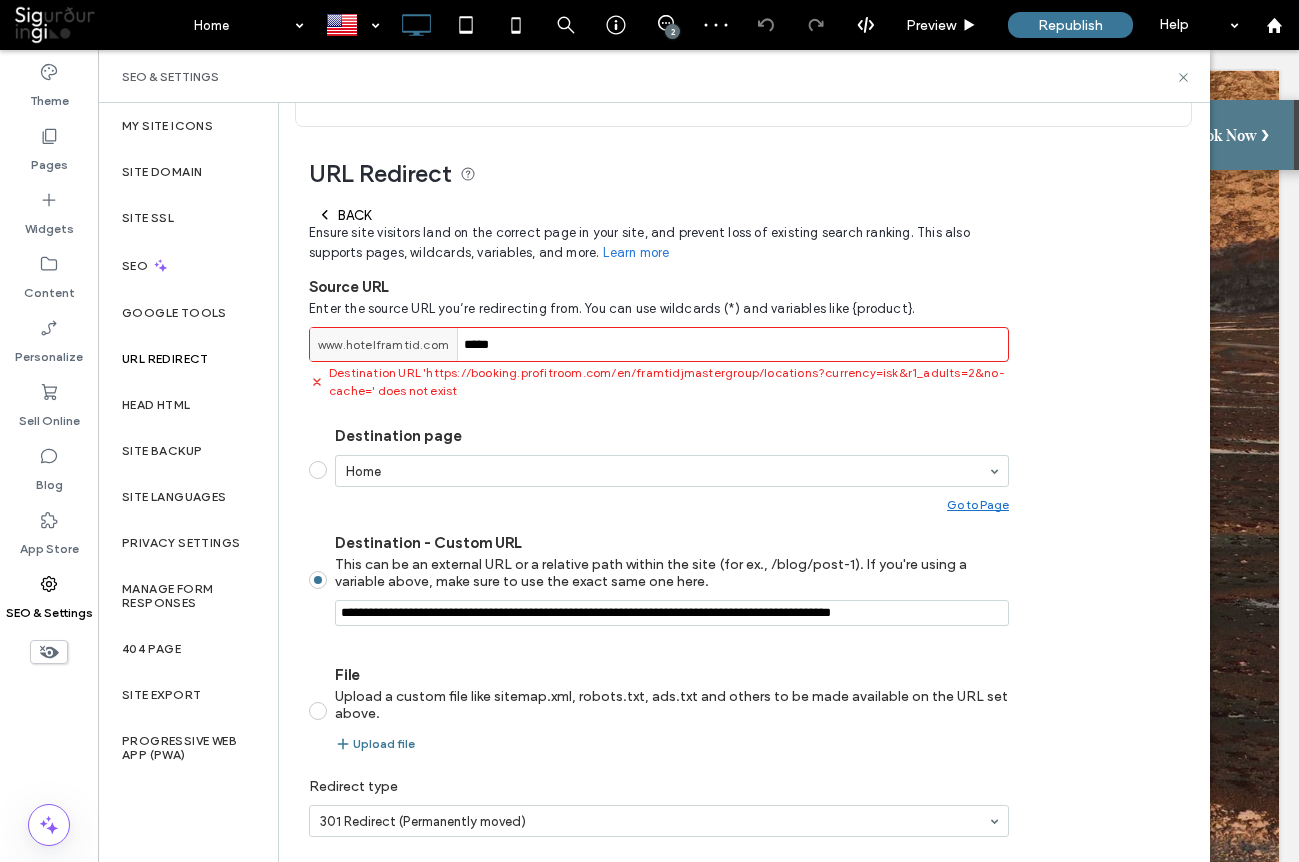 click on "Destination - Custom URL This can be an external URL or a relative path within the site (for ex., /blog/post-1).
If you're using a variable above, make sure to use the exact same one here." at bounding box center [672, 613] 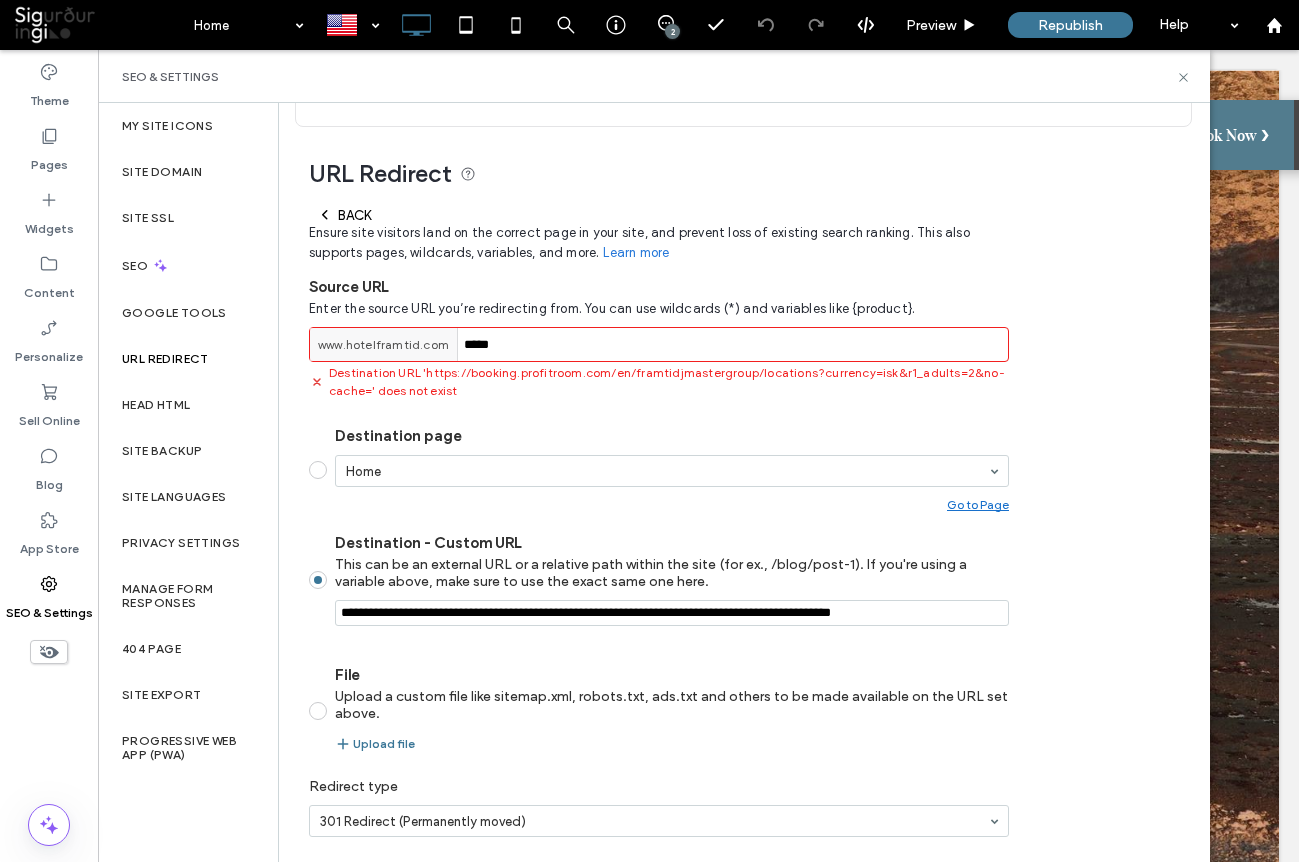 drag, startPoint x: 915, startPoint y: 617, endPoint x: 1049, endPoint y: 617, distance: 134 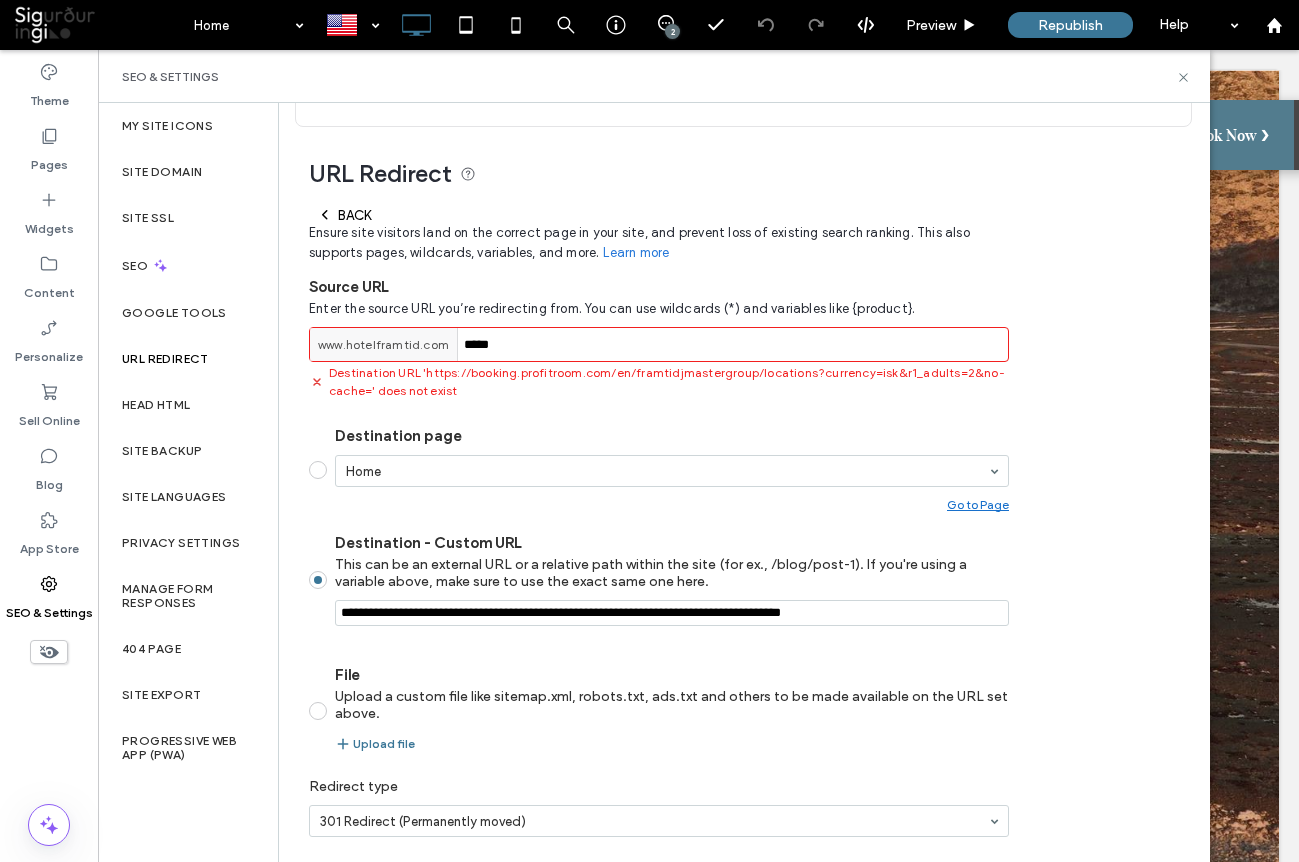 scroll, scrollTop: 186, scrollLeft: 0, axis: vertical 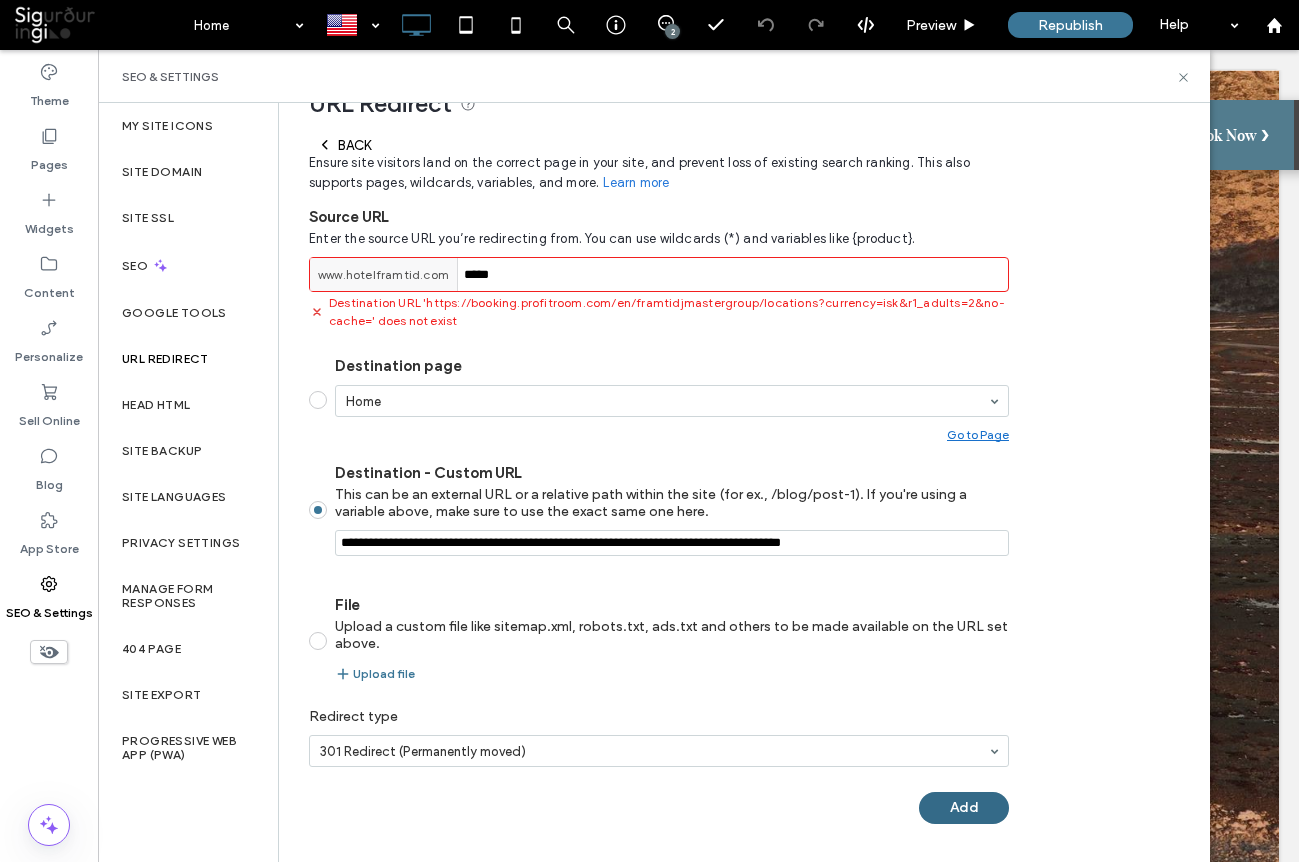 type on "**********" 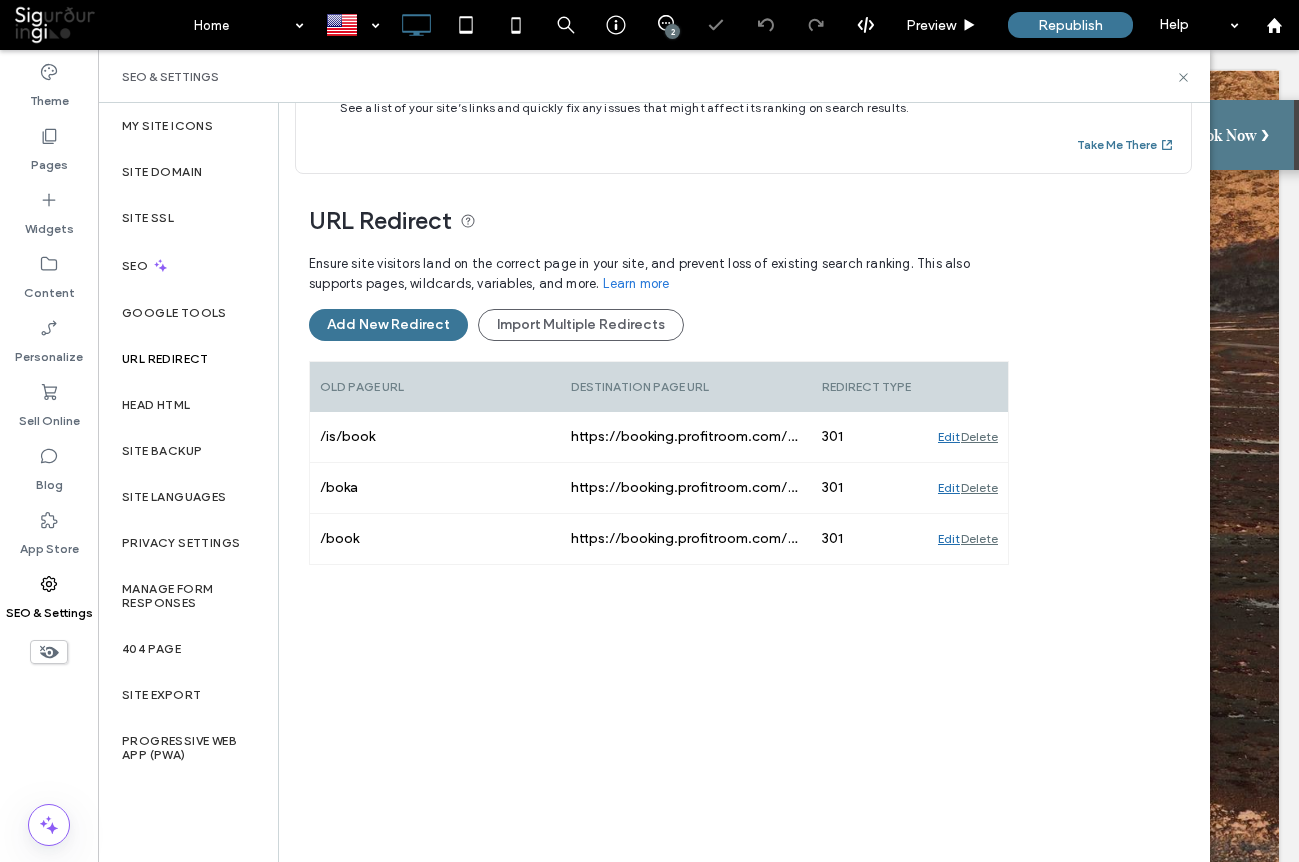 scroll, scrollTop: 65, scrollLeft: 0, axis: vertical 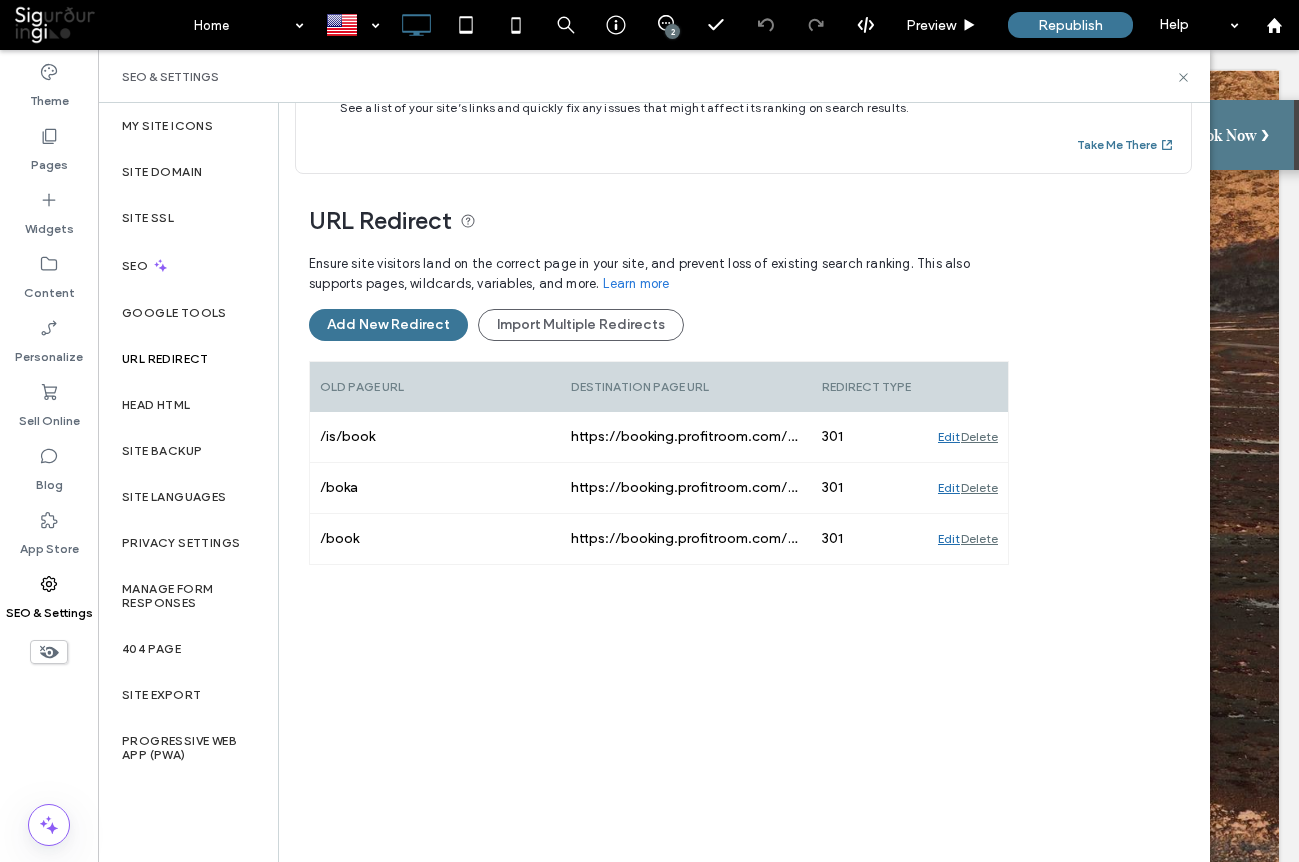 click on "Ensure site visitors land on the correct page in your site, and prevent loss of existing search ranking. This also supports pages, wildcards, variables, and more. Learn more Add New Redirect Import Multiple Redirects Old Page URL Destination Page URL Redirect type /is/book https://booking.profitroom.com/en/framtidjmastergroup/locations?currency=ISK&r1_adults=2&no-cache= 301 Edit Delete /boka https://booking.profitroom.com/en/framtidjmastergroup/locations?currency=ISK&r1_adults=2&no-cache= 301 Edit Delete /book https://booking.profitroom.com/en/framtidjmastergroup/locations?currency=ISK&r1_adults=2 301 Edit Delete" at bounding box center (659, 544) 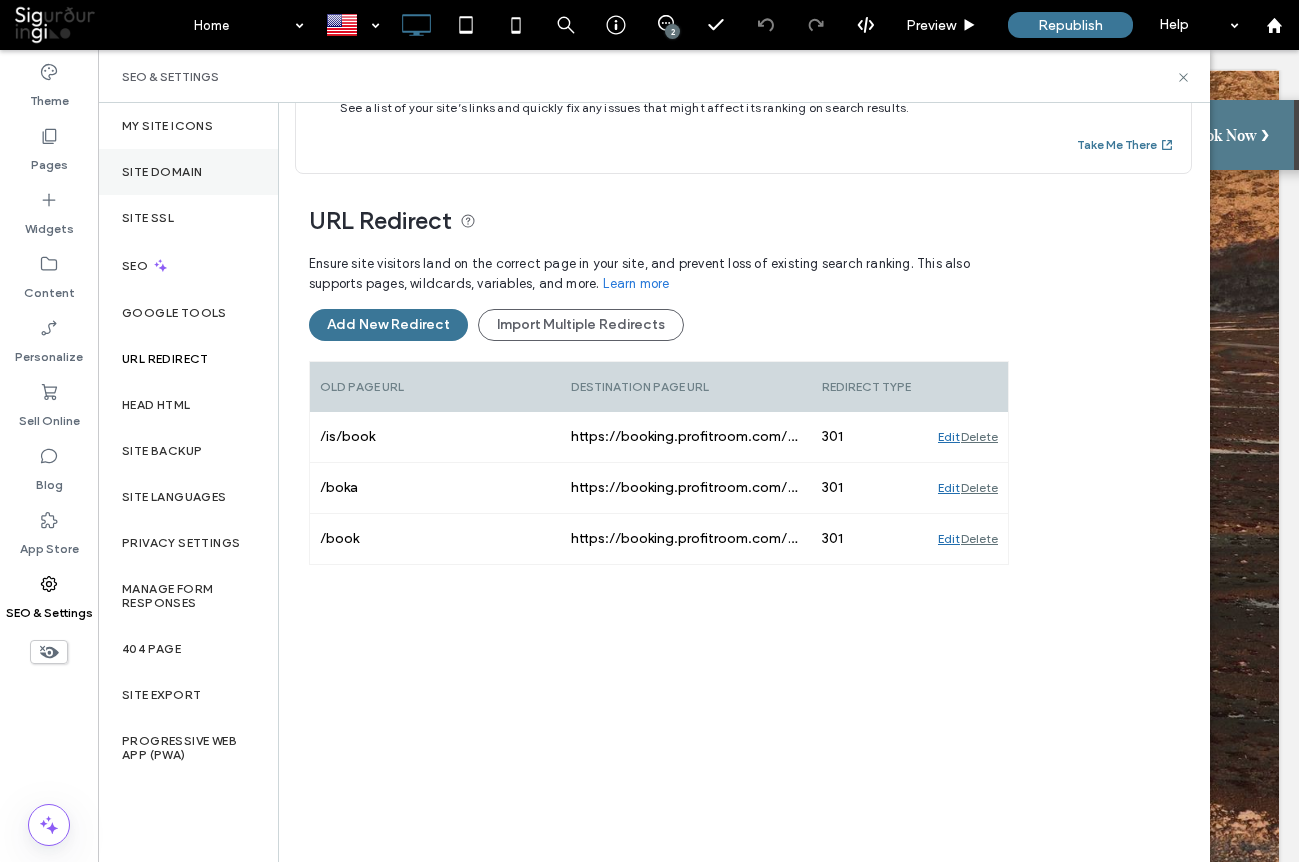 click on "Site Domain" at bounding box center [188, 172] 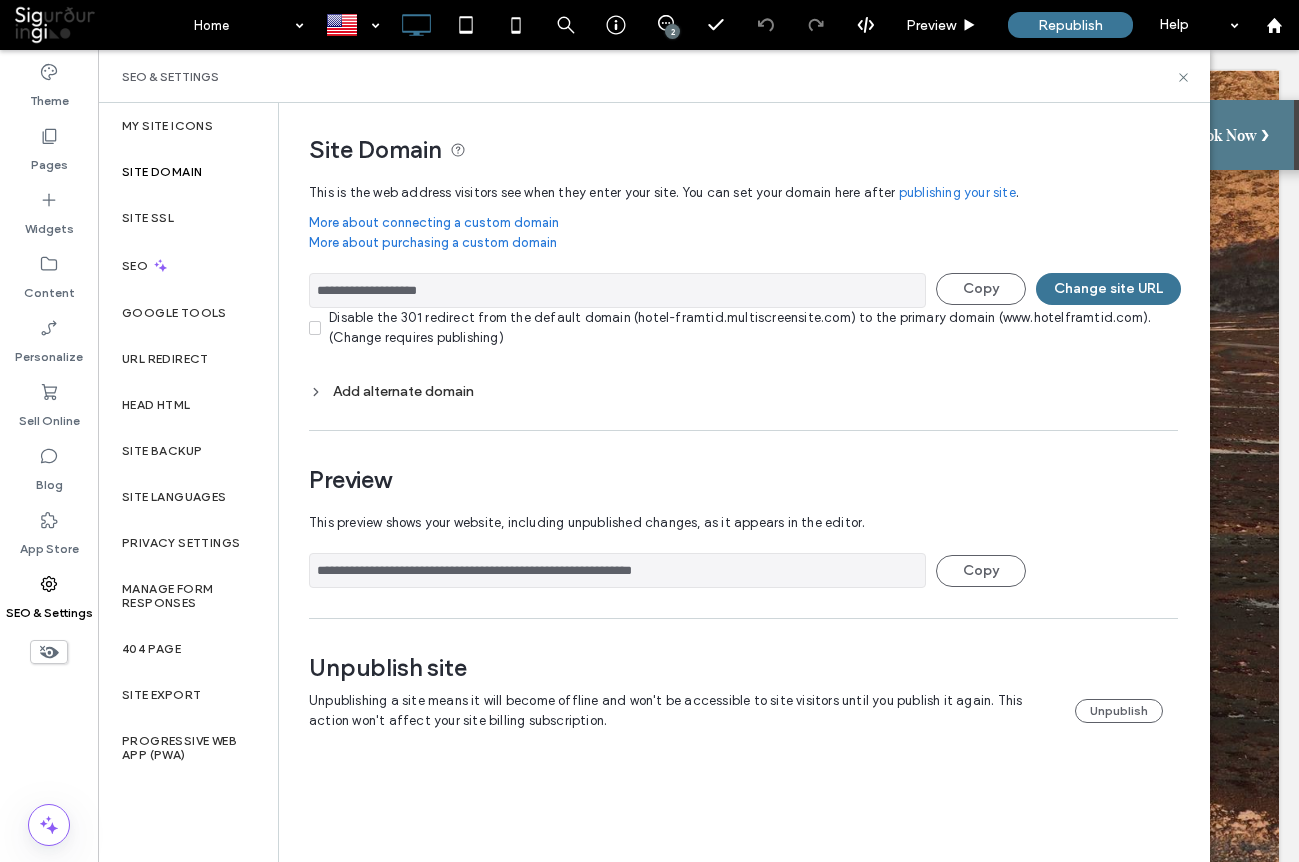 click on "Add alternate domain" at bounding box center [743, 391] 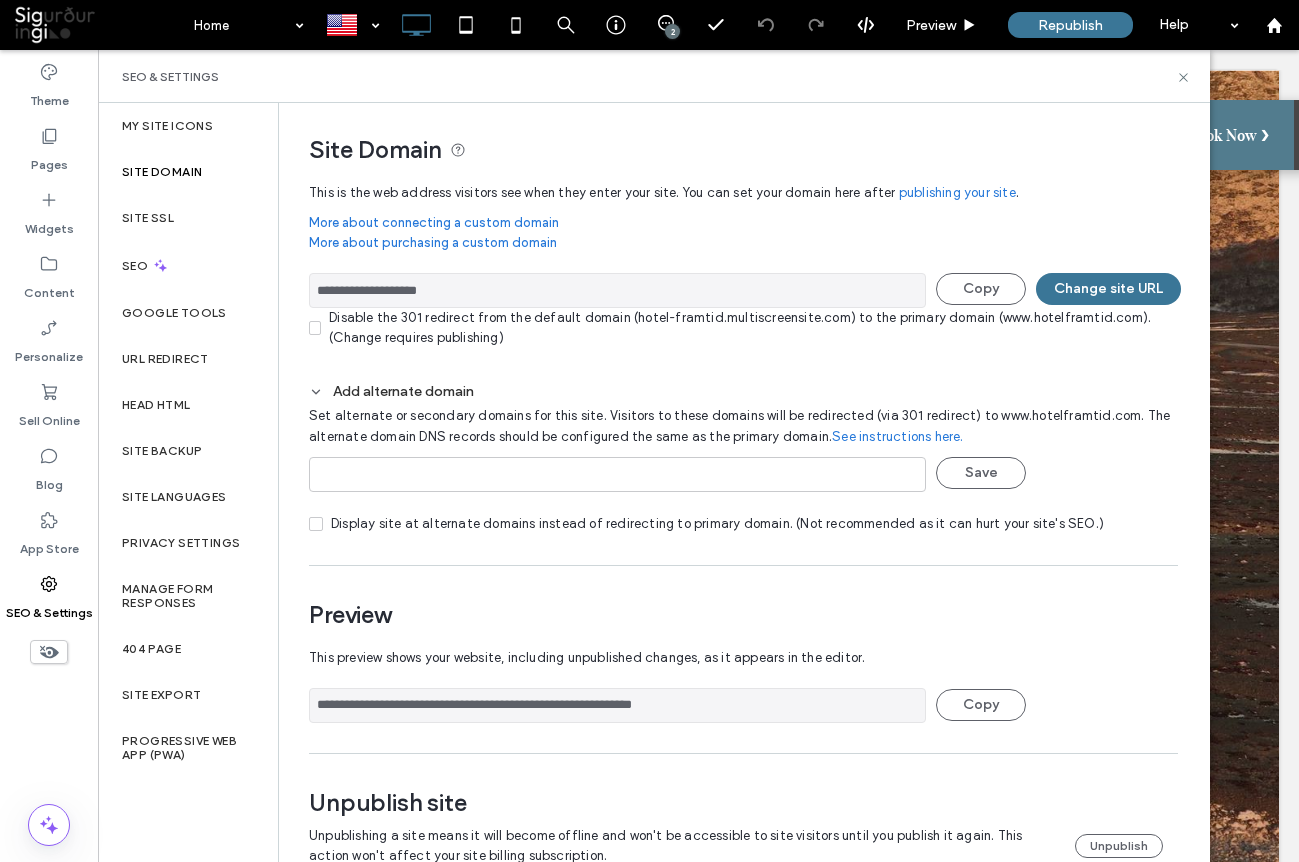 click on "Add alternate domain" at bounding box center (743, 391) 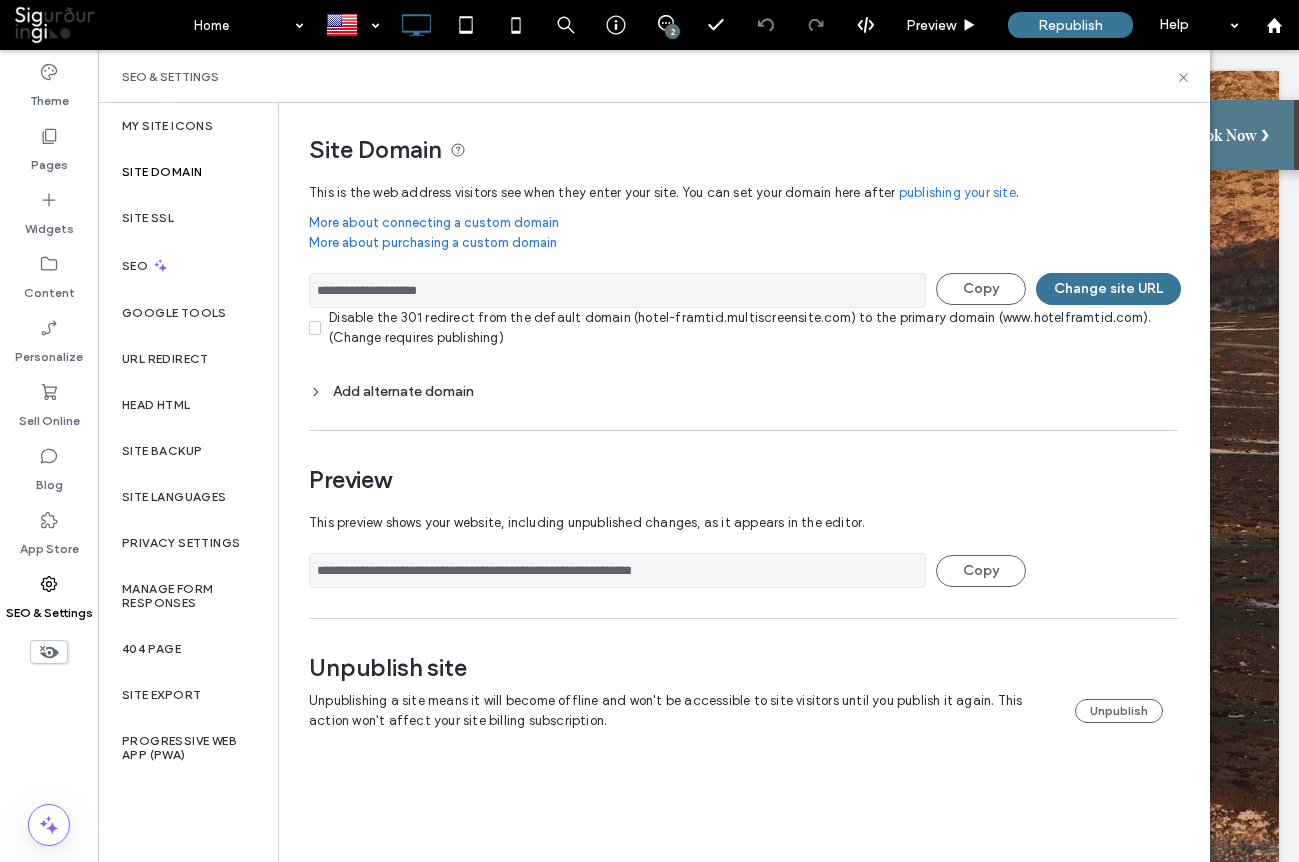 click on "Add alternate domain" at bounding box center [743, 391] 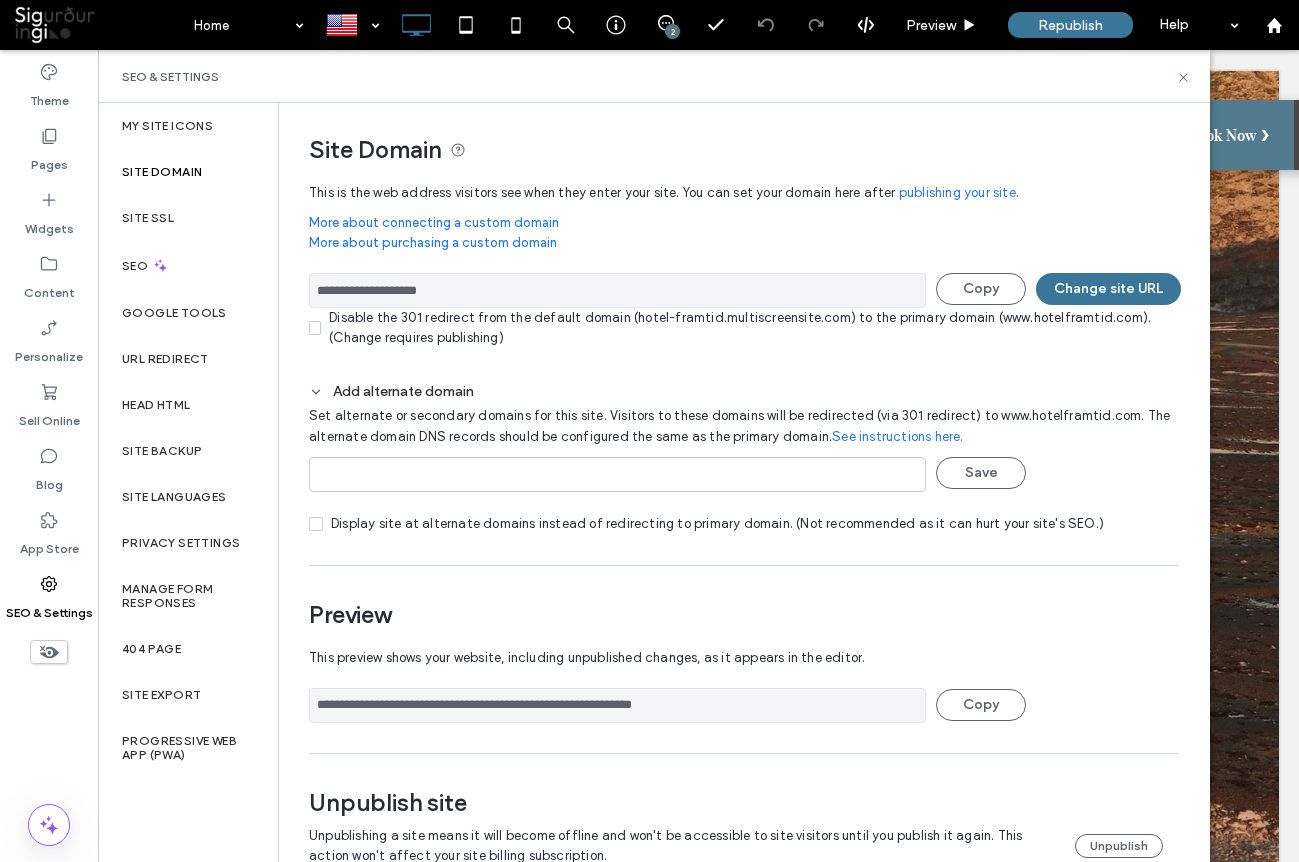 click on "Add alternate domain" at bounding box center [743, 391] 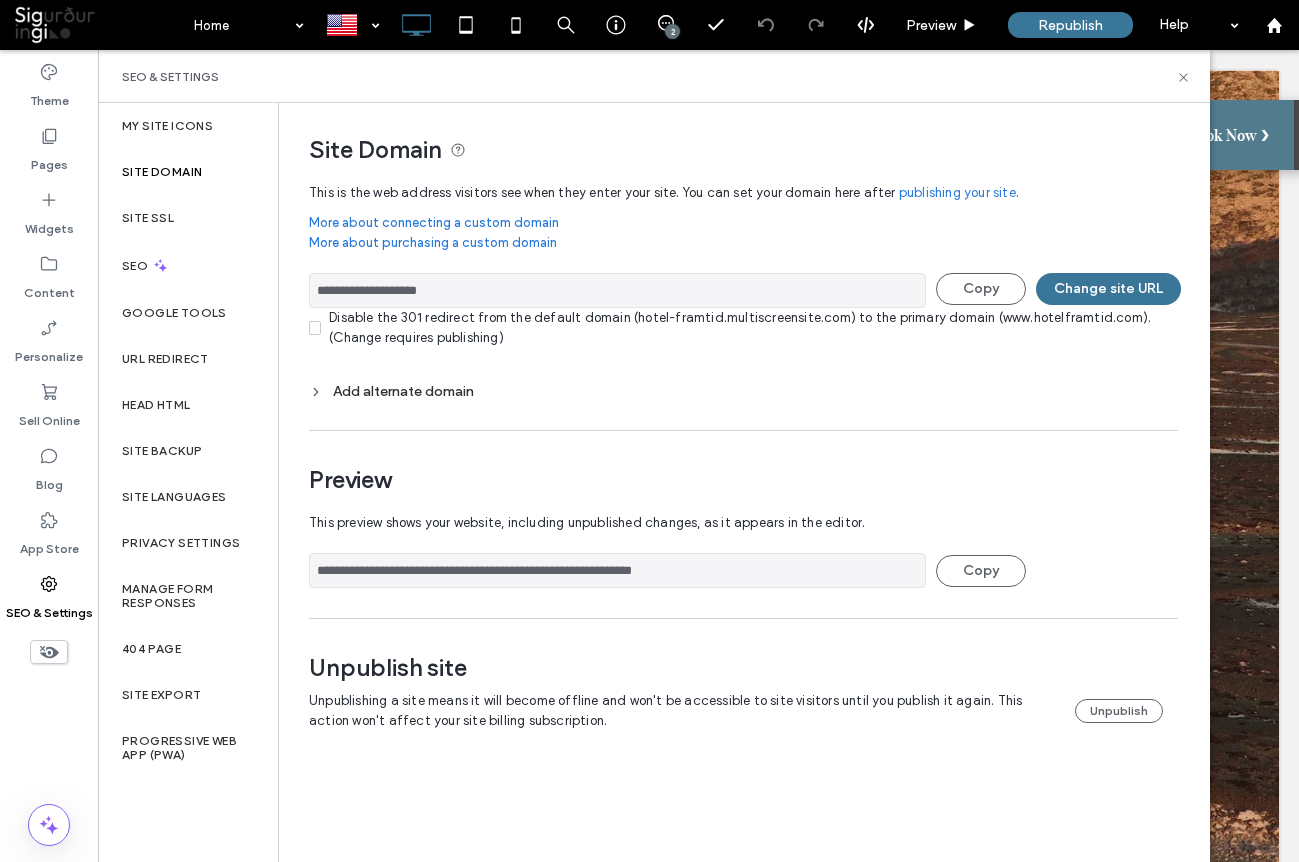 click on "More about connecting a custom domain" at bounding box center [743, 223] 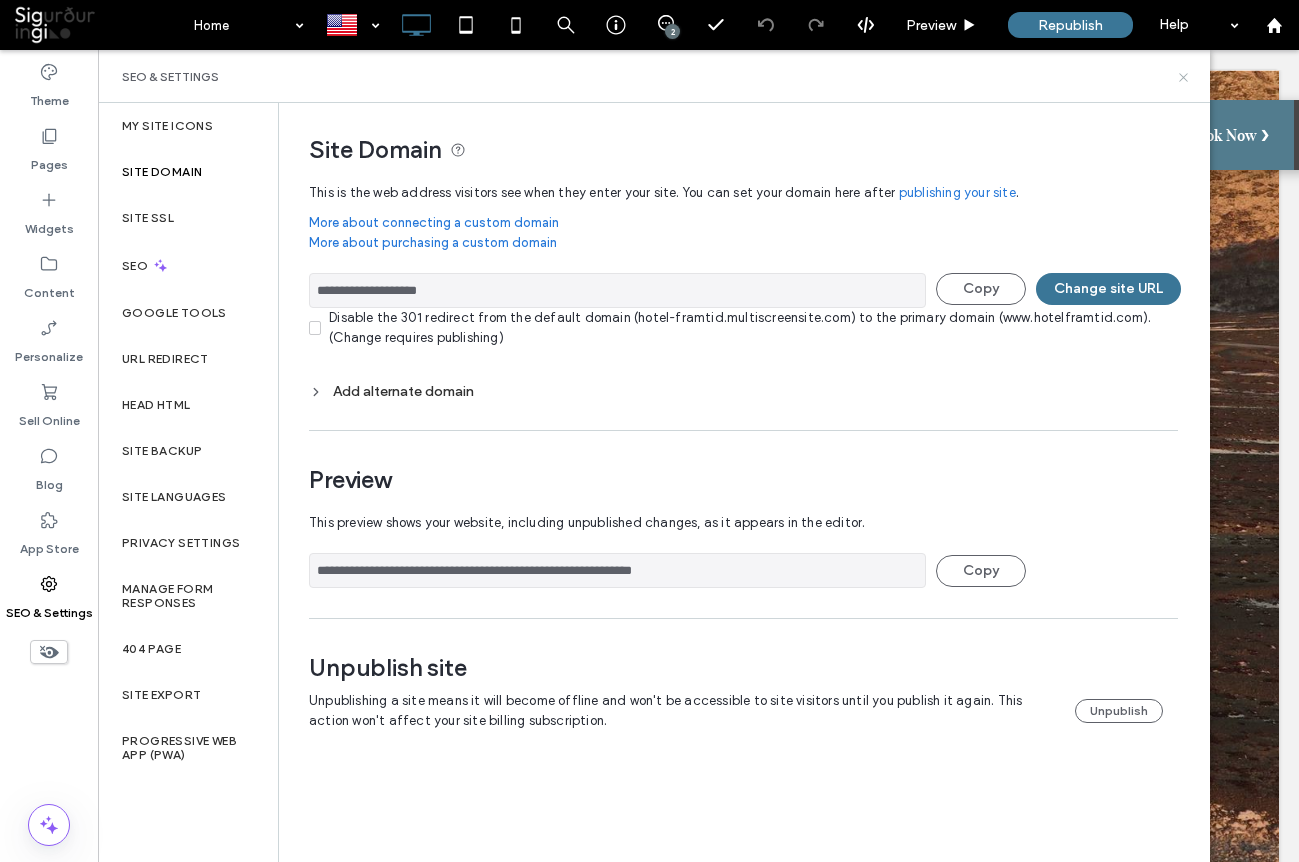 drag, startPoint x: 1187, startPoint y: 73, endPoint x: 741, endPoint y: 165, distance: 455.38995 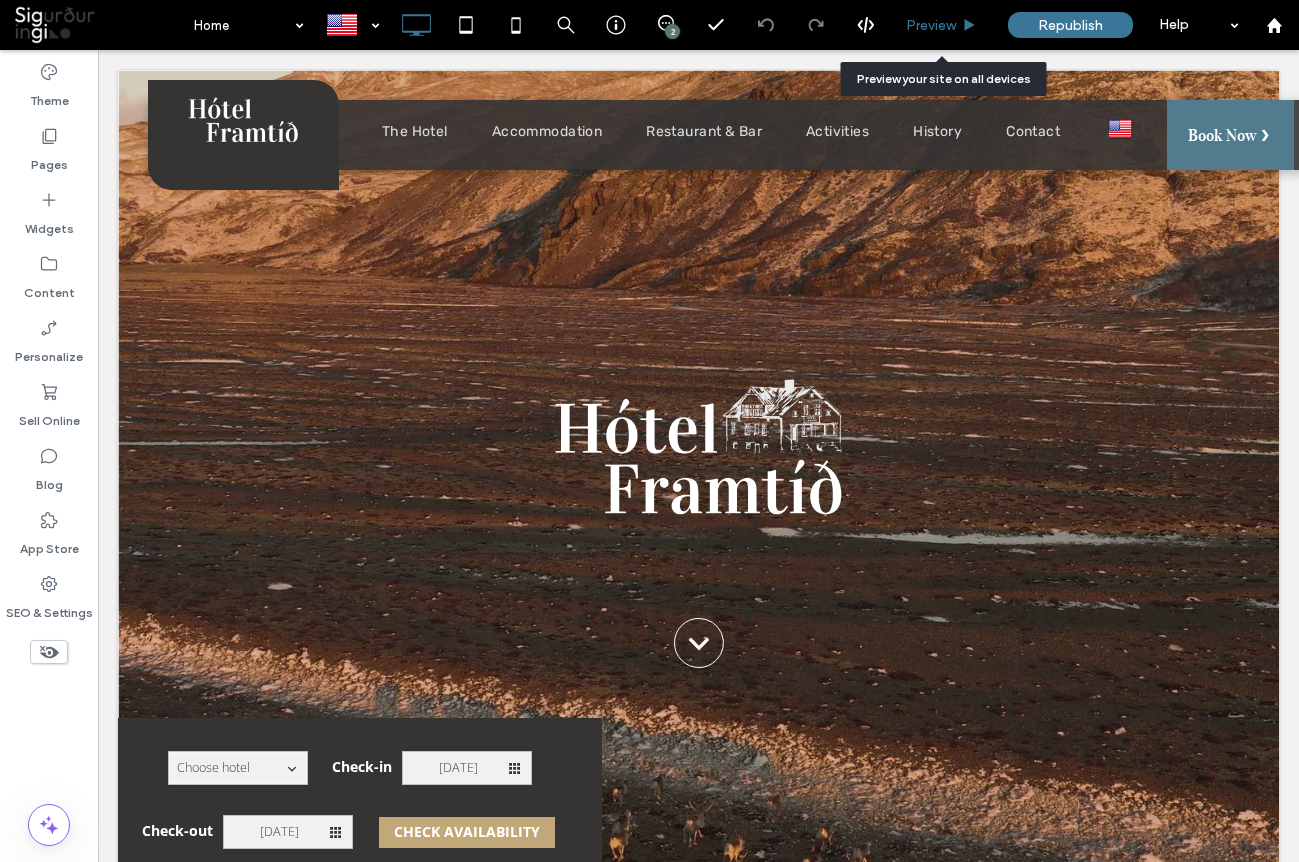 click on "Preview" at bounding box center (931, 25) 